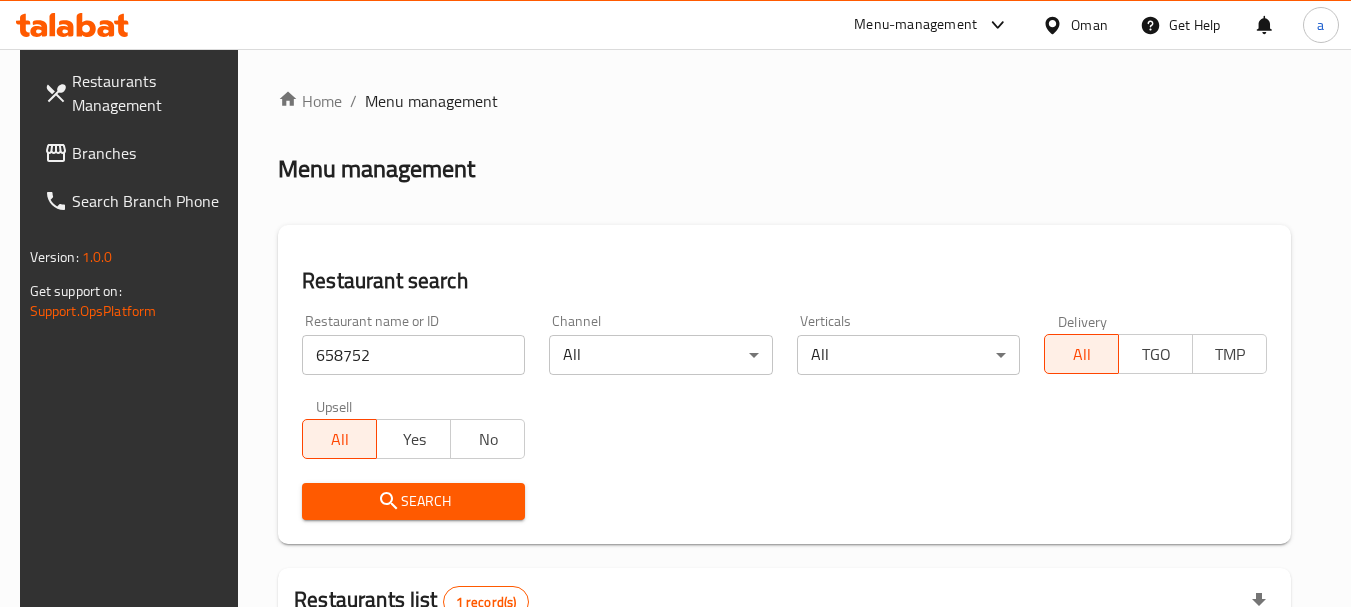 scroll, scrollTop: 285, scrollLeft: 0, axis: vertical 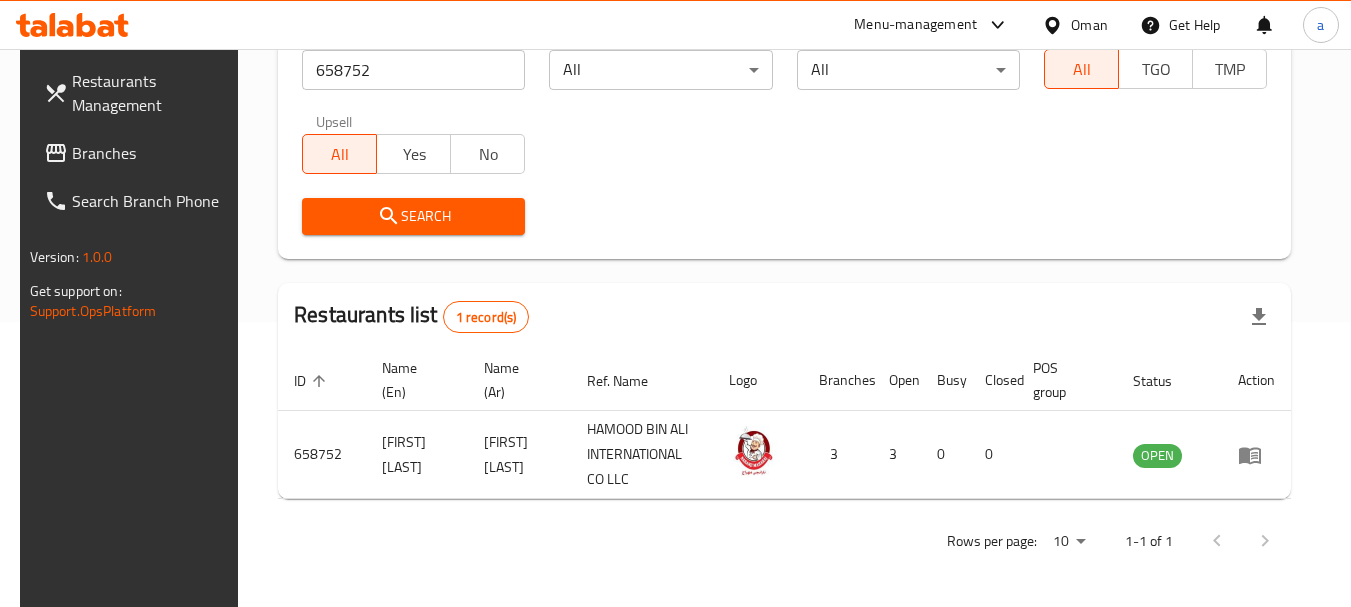 click on "Oman" at bounding box center [1089, 25] 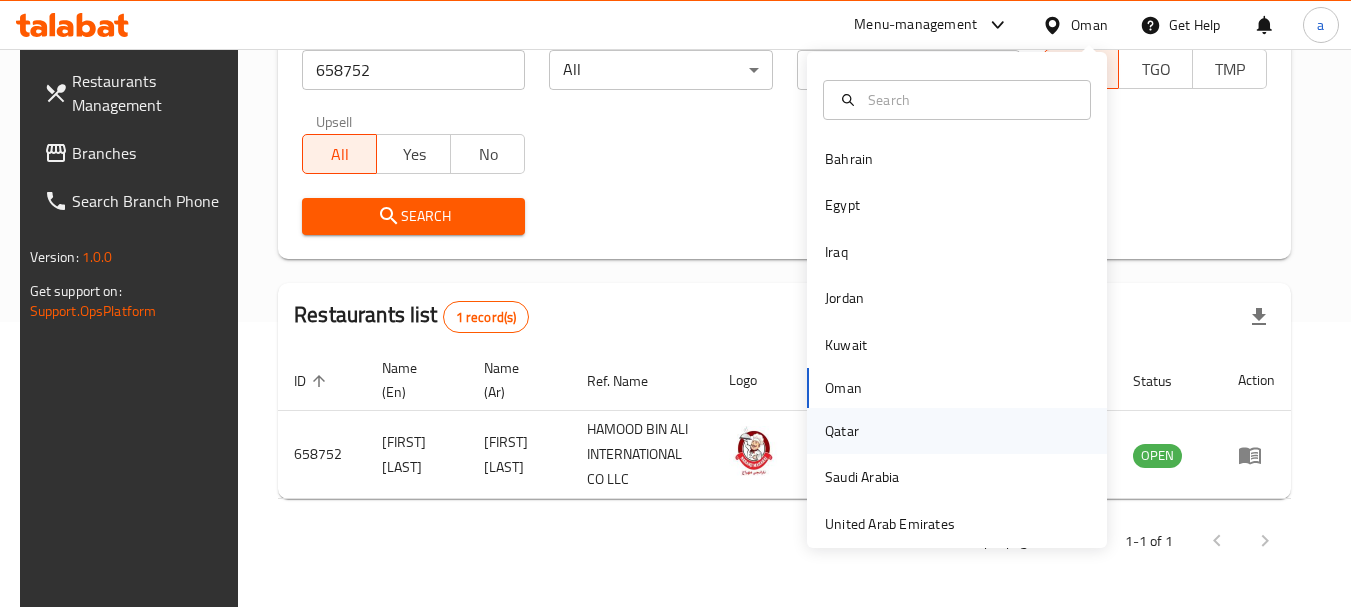 click on "Qatar" at bounding box center (842, 431) 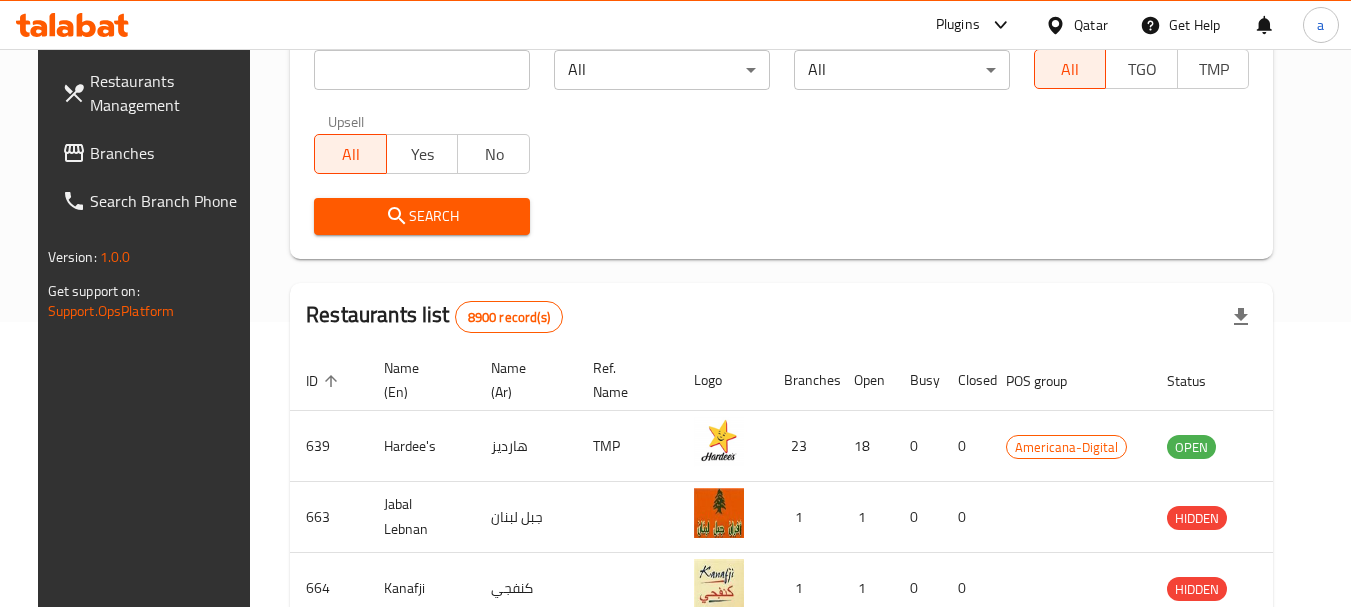scroll, scrollTop: 85, scrollLeft: 0, axis: vertical 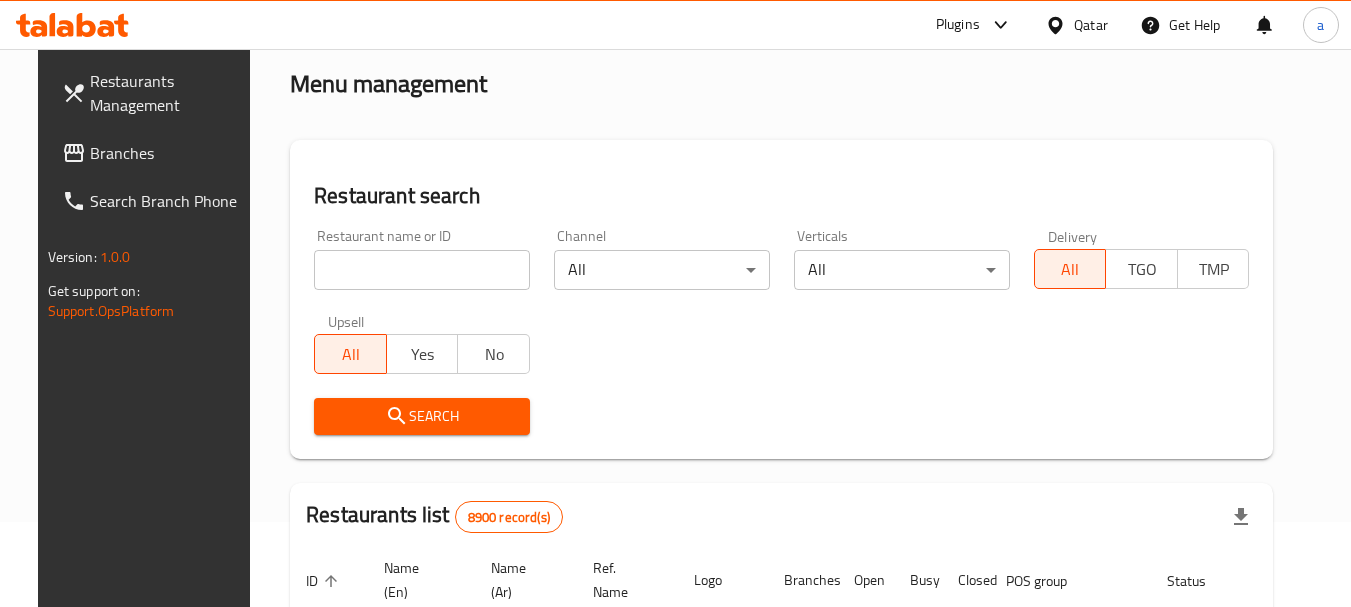 click on "Branches" at bounding box center (169, 153) 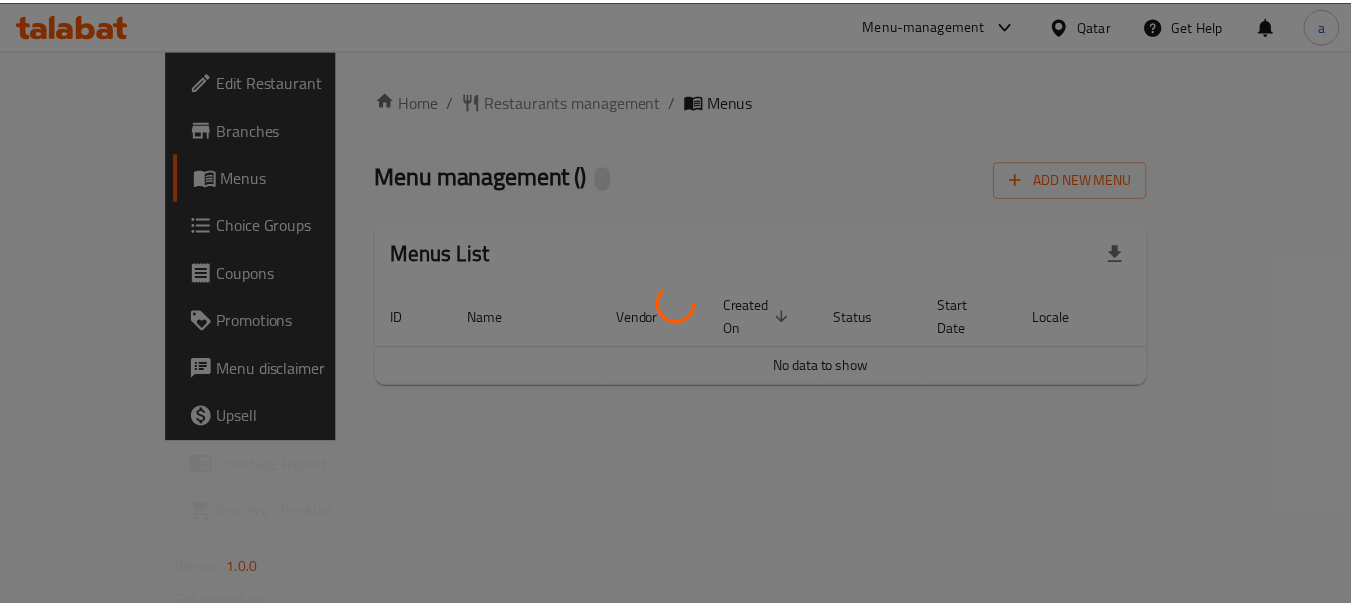 scroll, scrollTop: 0, scrollLeft: 0, axis: both 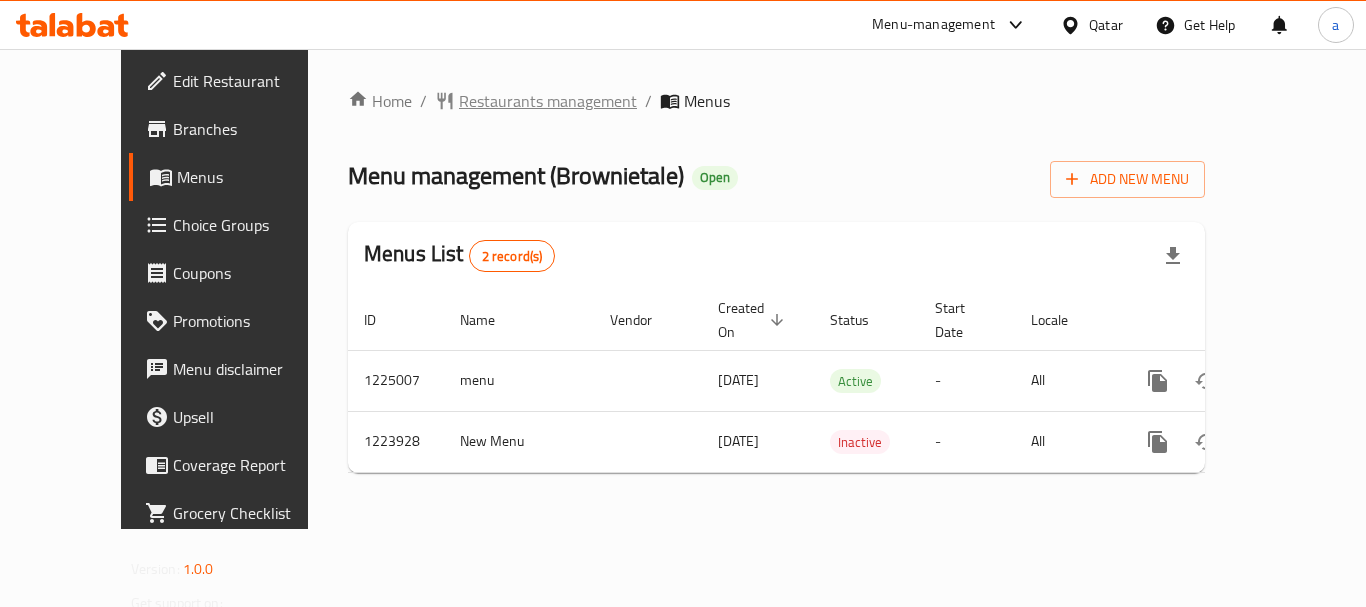 click on "Restaurants management" at bounding box center [548, 101] 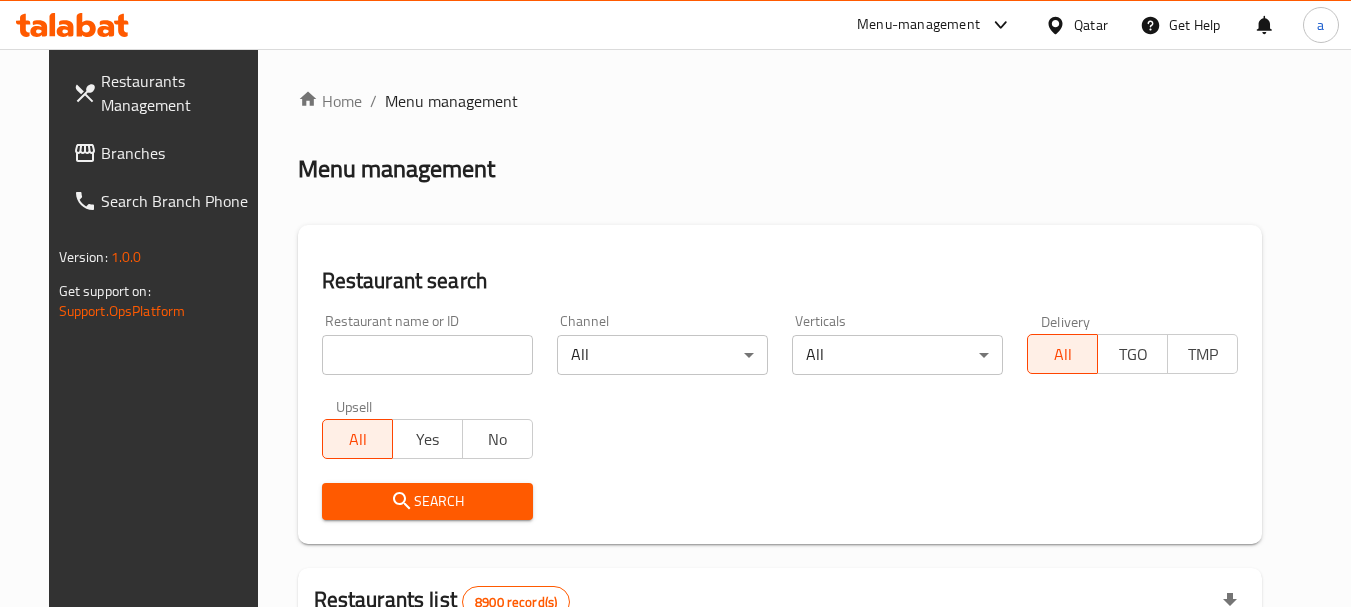 click at bounding box center [427, 355] 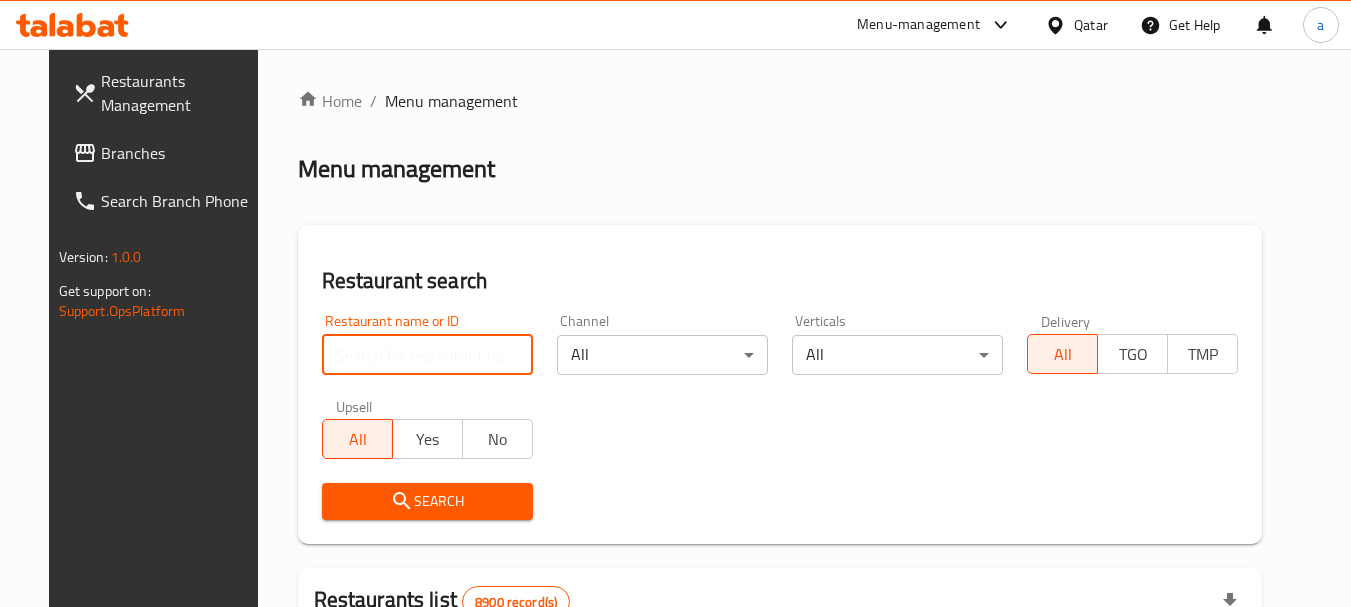 paste on "674700" 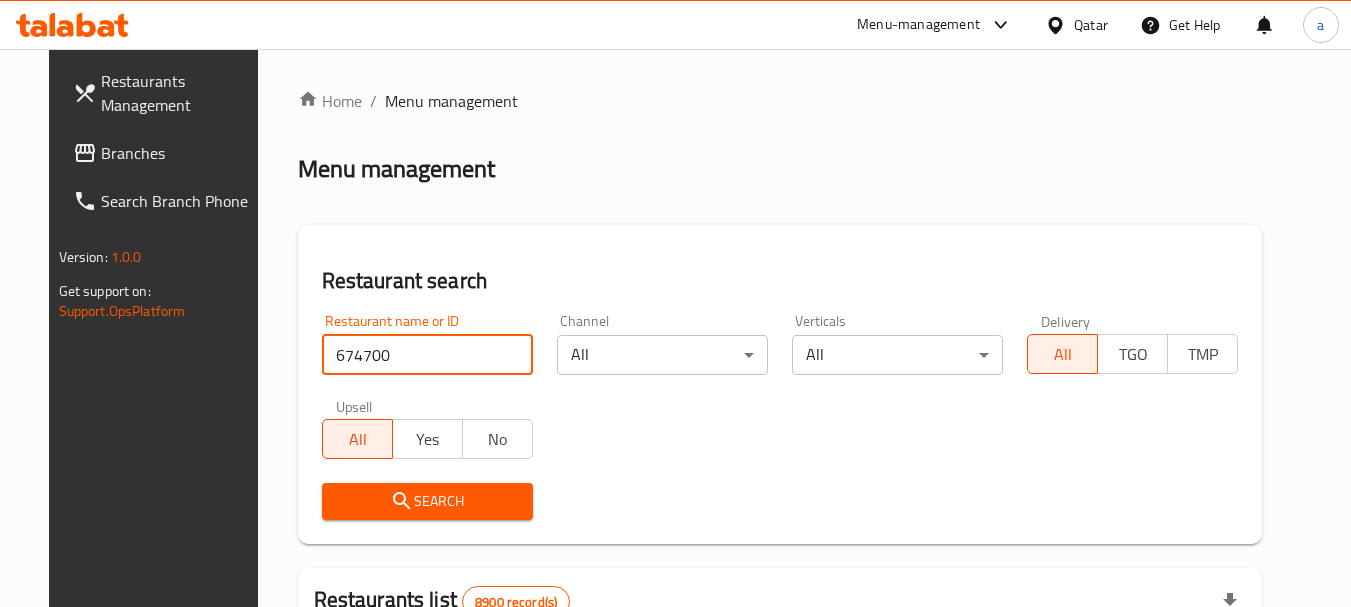 type on "674700" 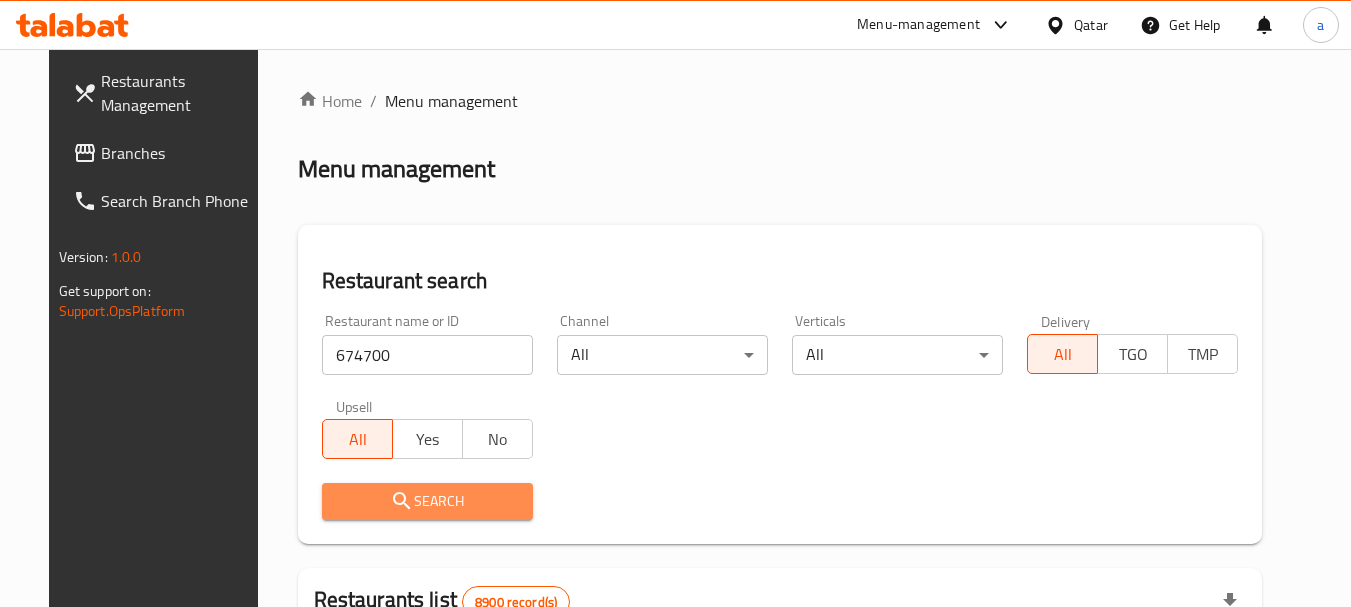 click on "Search" at bounding box center [427, 501] 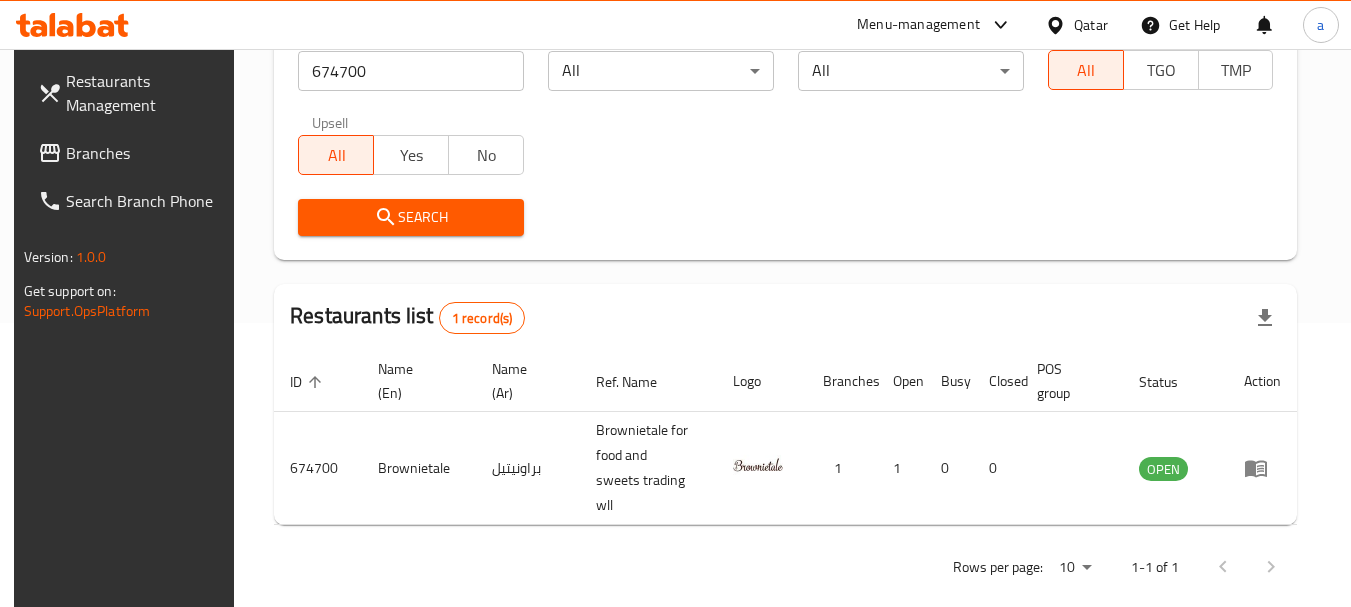 scroll, scrollTop: 285, scrollLeft: 0, axis: vertical 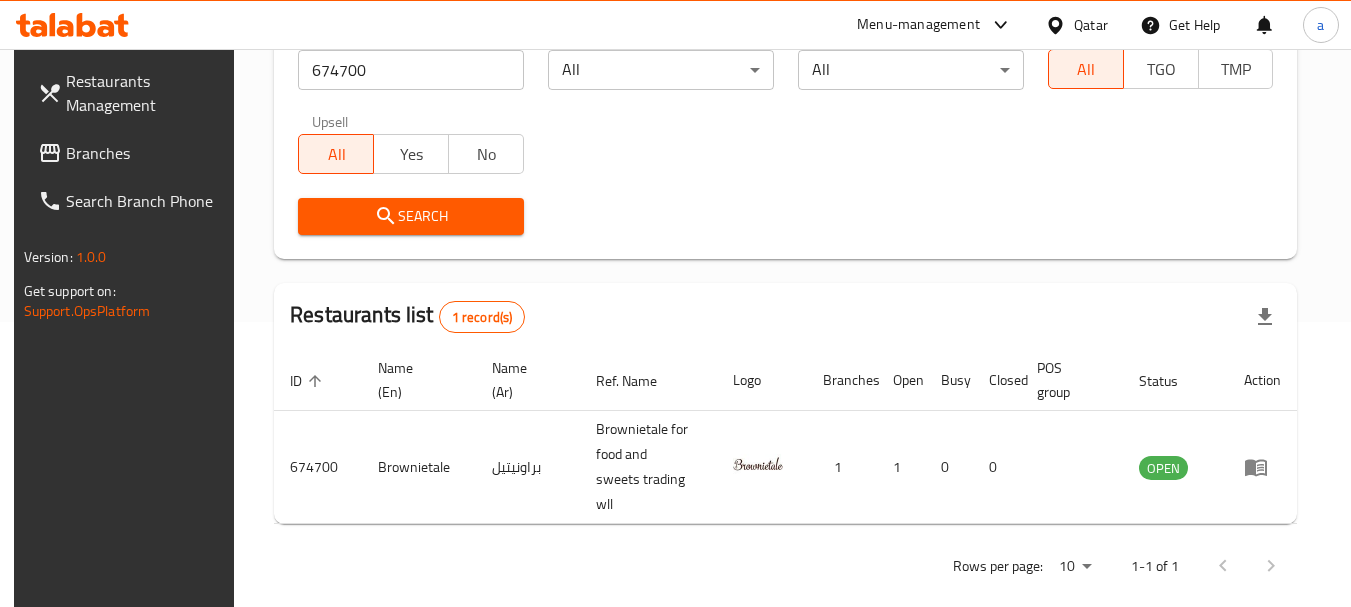 click at bounding box center (1059, 25) 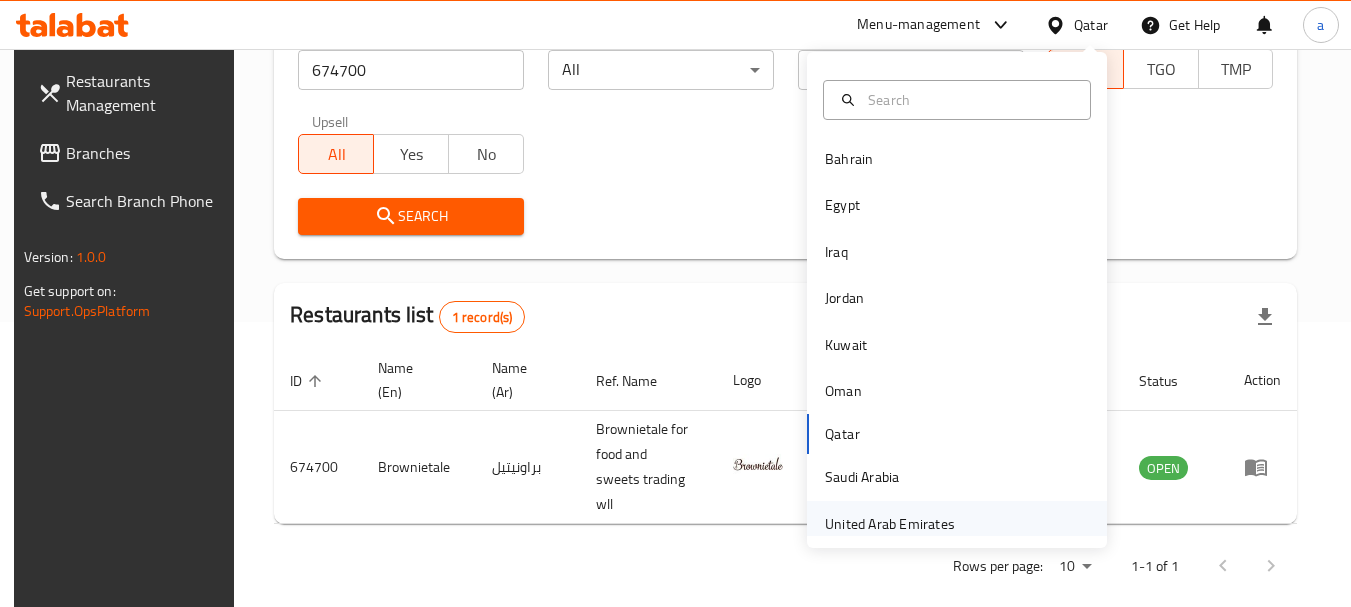 click on "United Arab Emirates" at bounding box center [890, 524] 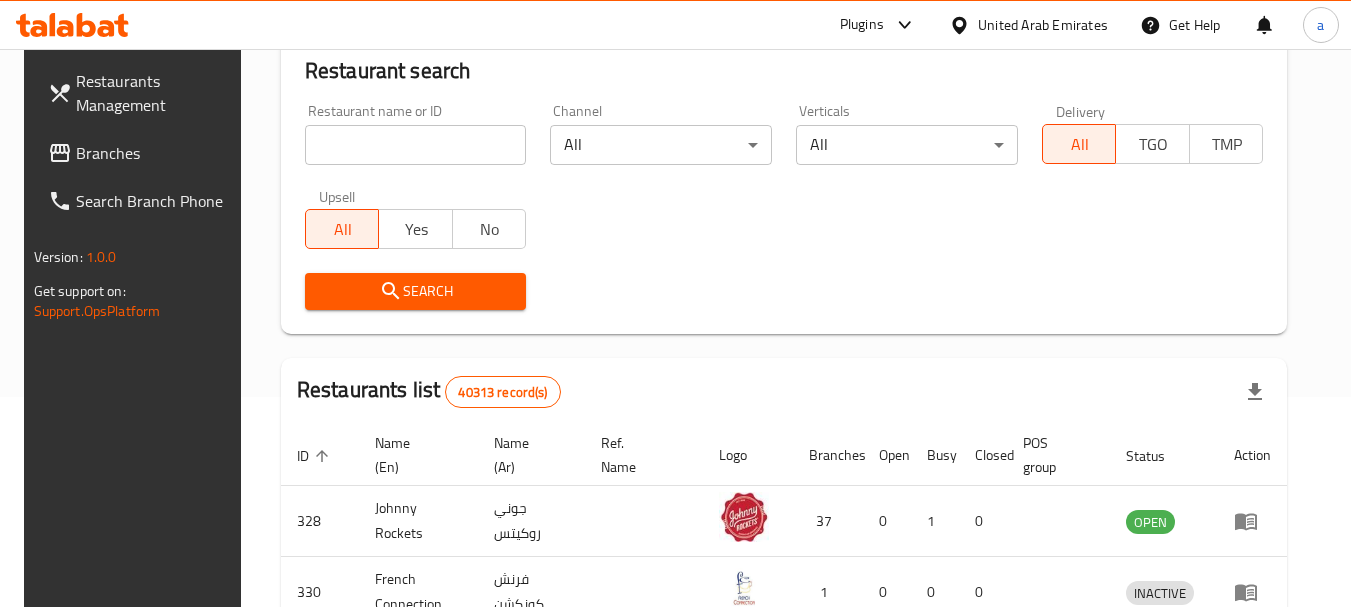 scroll, scrollTop: 285, scrollLeft: 0, axis: vertical 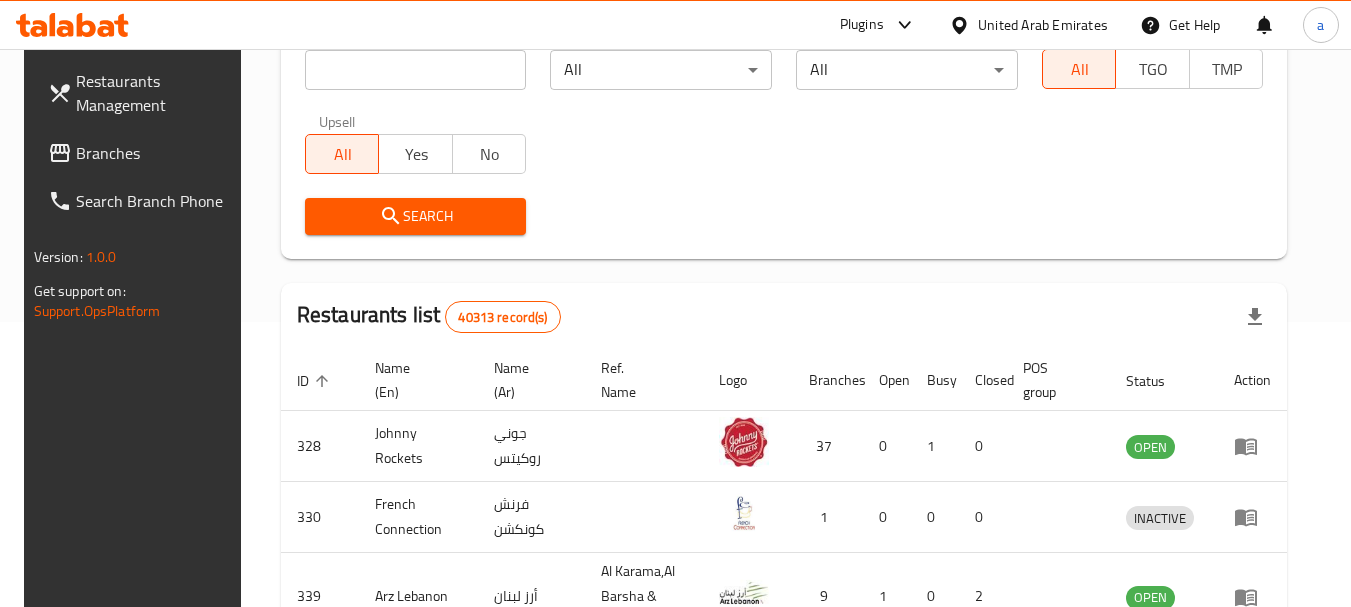 click on "Branches" at bounding box center (155, 153) 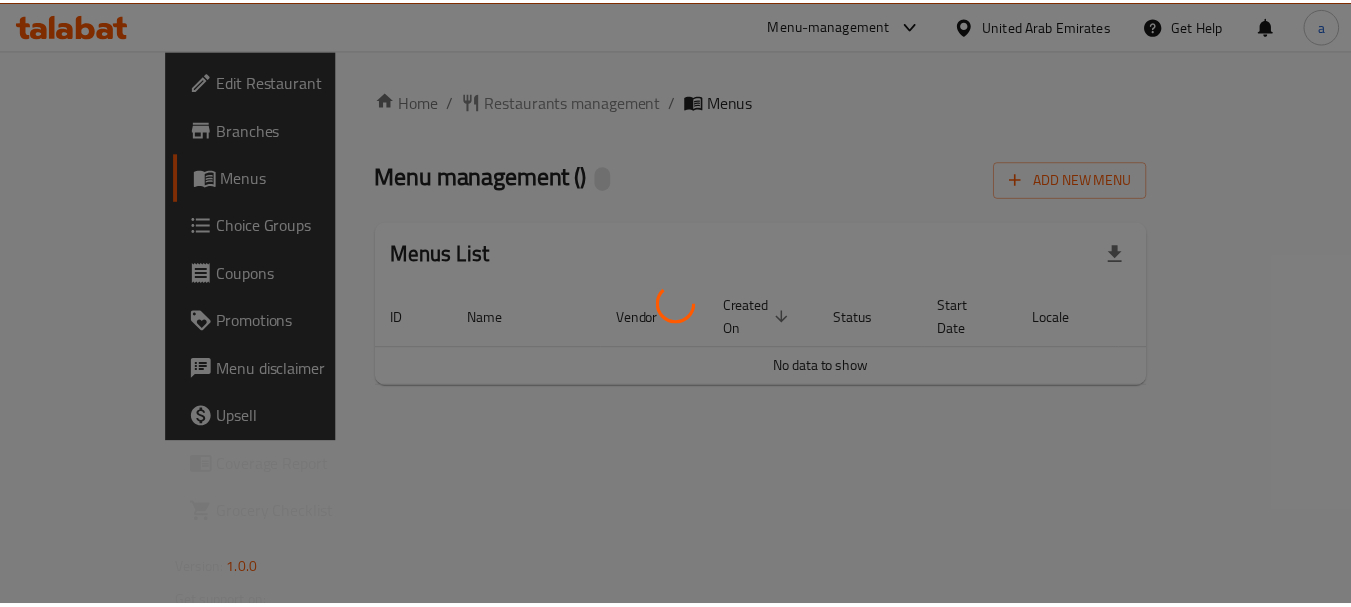 scroll, scrollTop: 0, scrollLeft: 0, axis: both 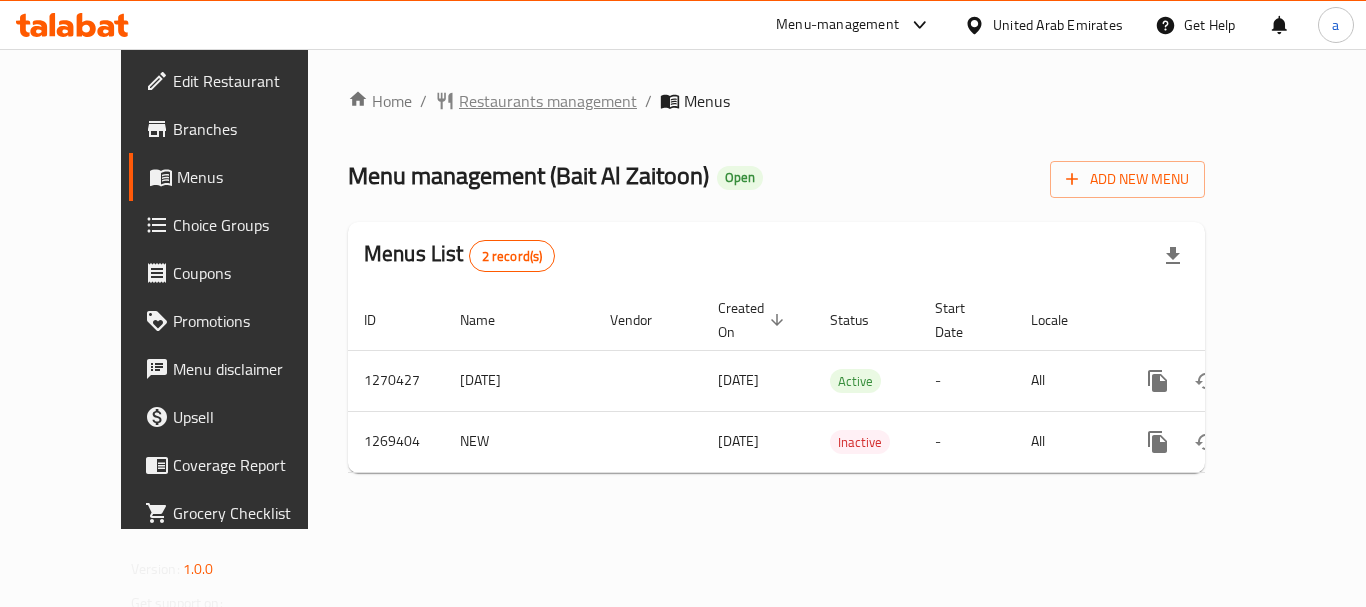 click on "Restaurants management" at bounding box center [548, 101] 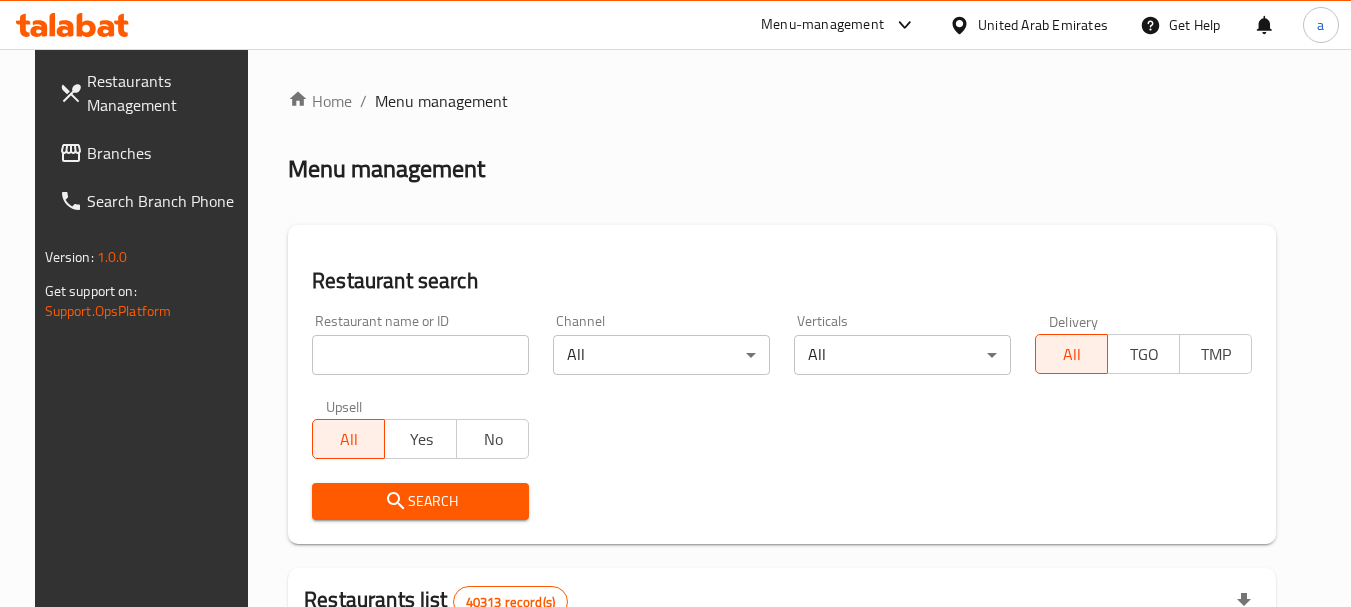 click at bounding box center (420, 355) 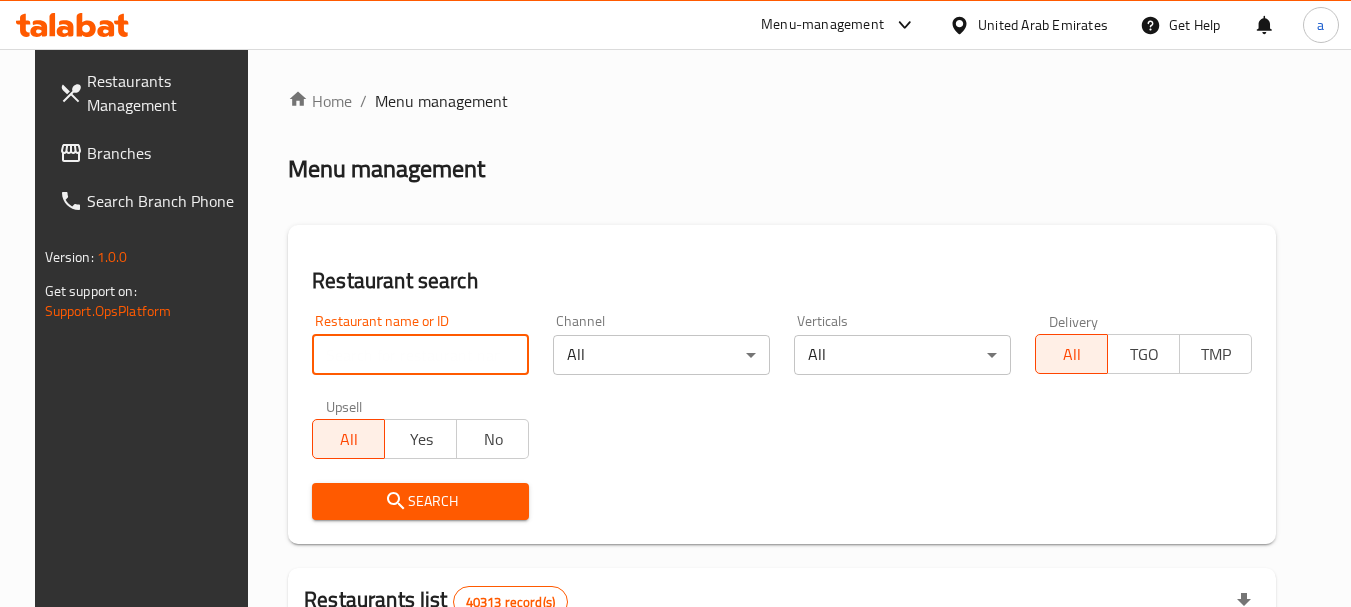 paste on "688618" 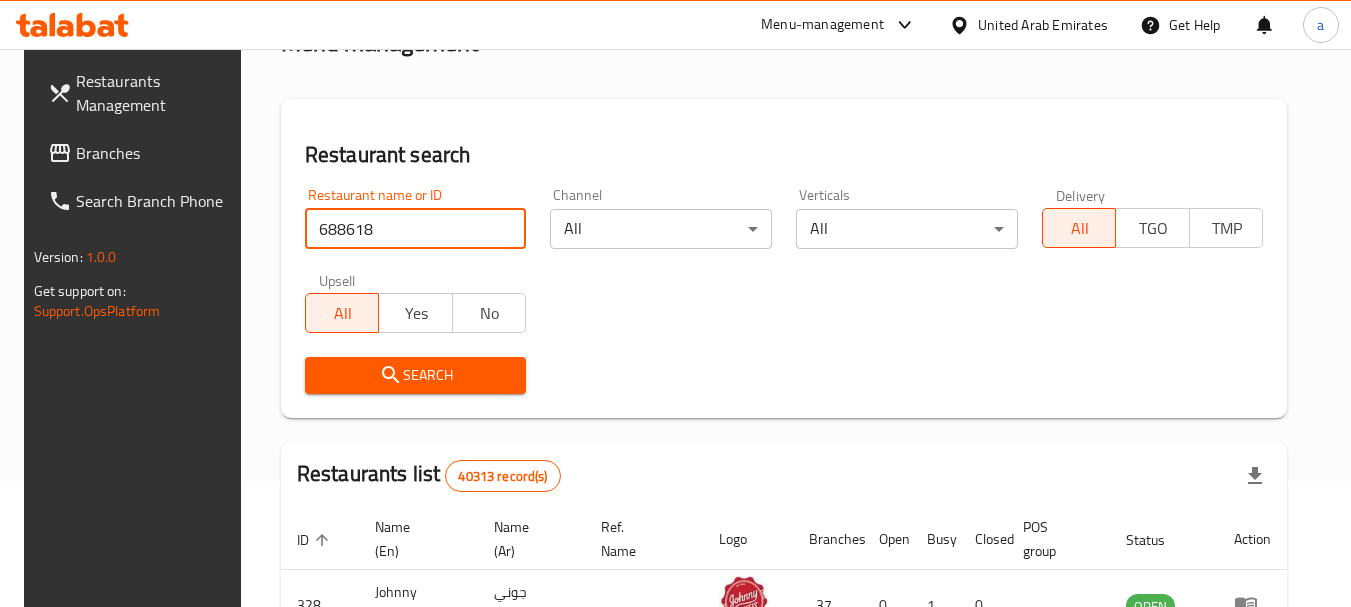scroll, scrollTop: 300, scrollLeft: 0, axis: vertical 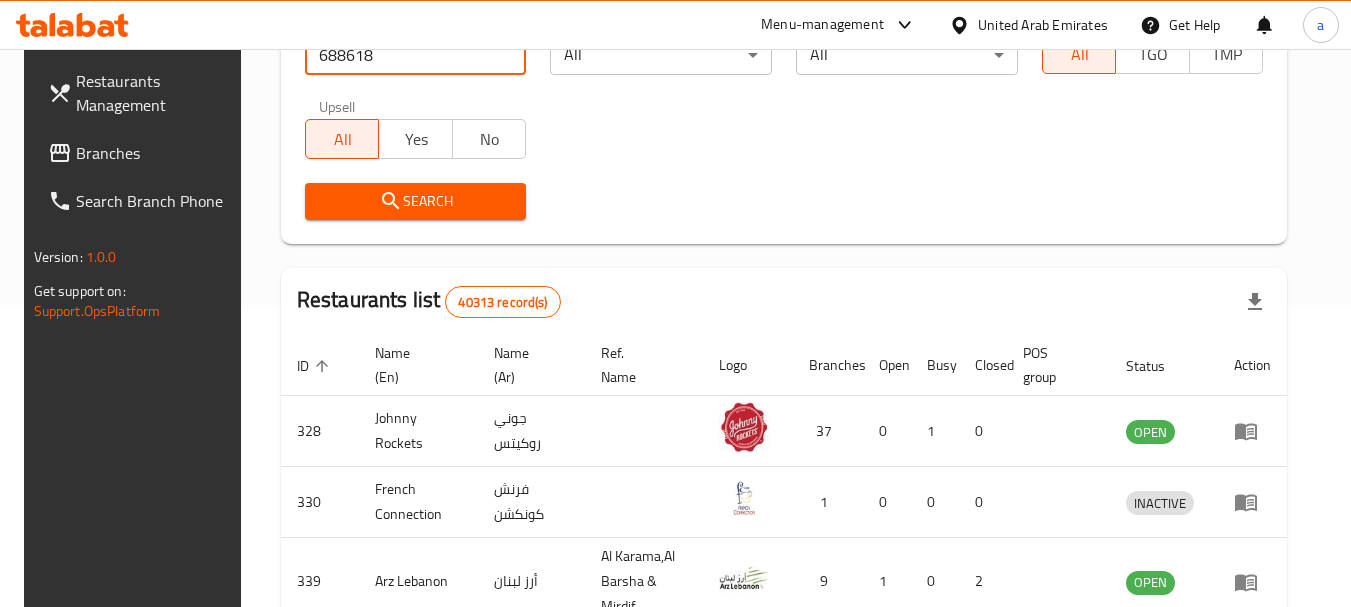 type on "688618" 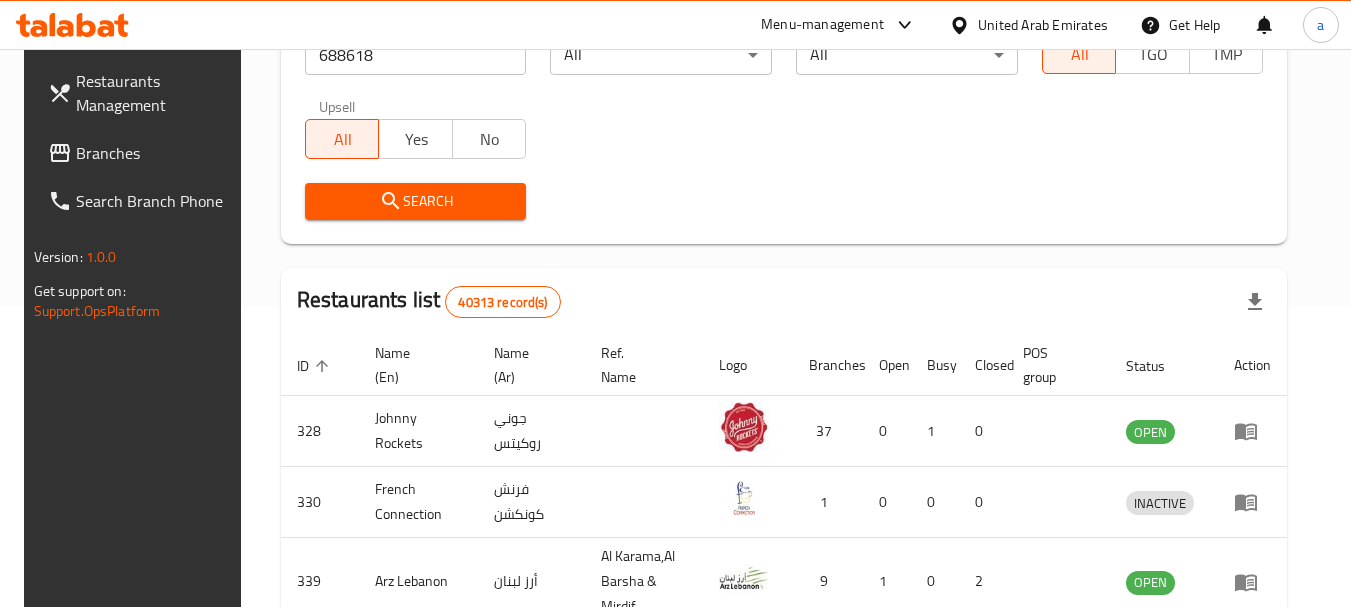 click on "Search" at bounding box center (416, 201) 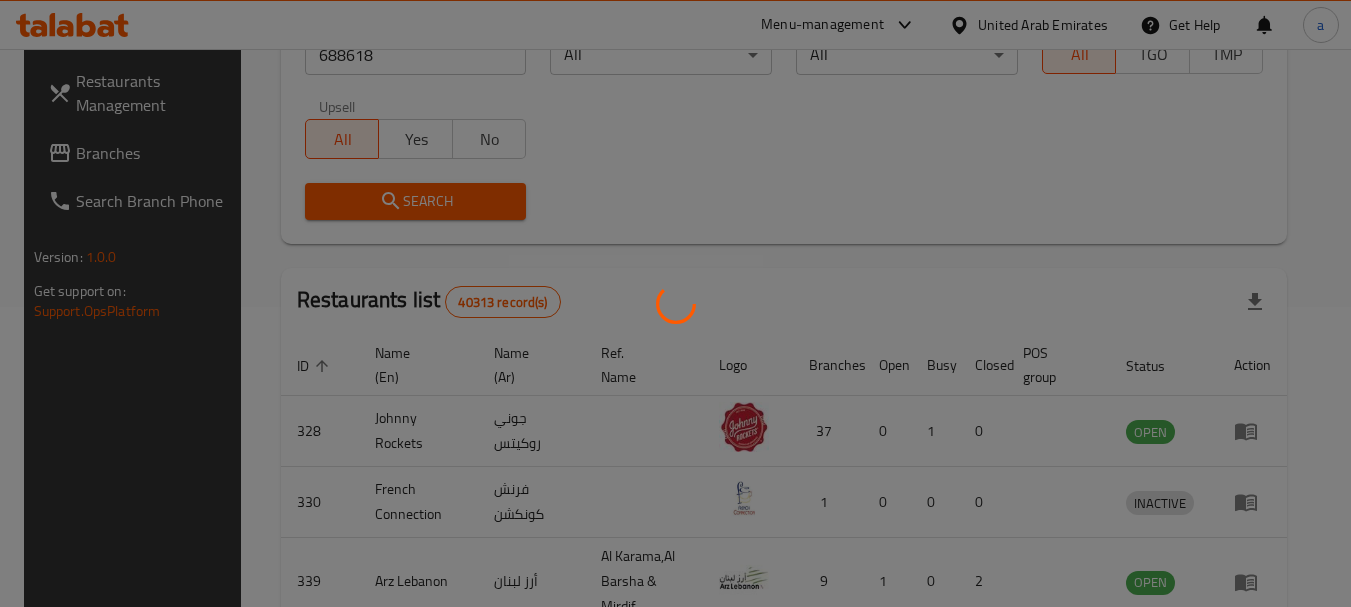 scroll, scrollTop: 285, scrollLeft: 0, axis: vertical 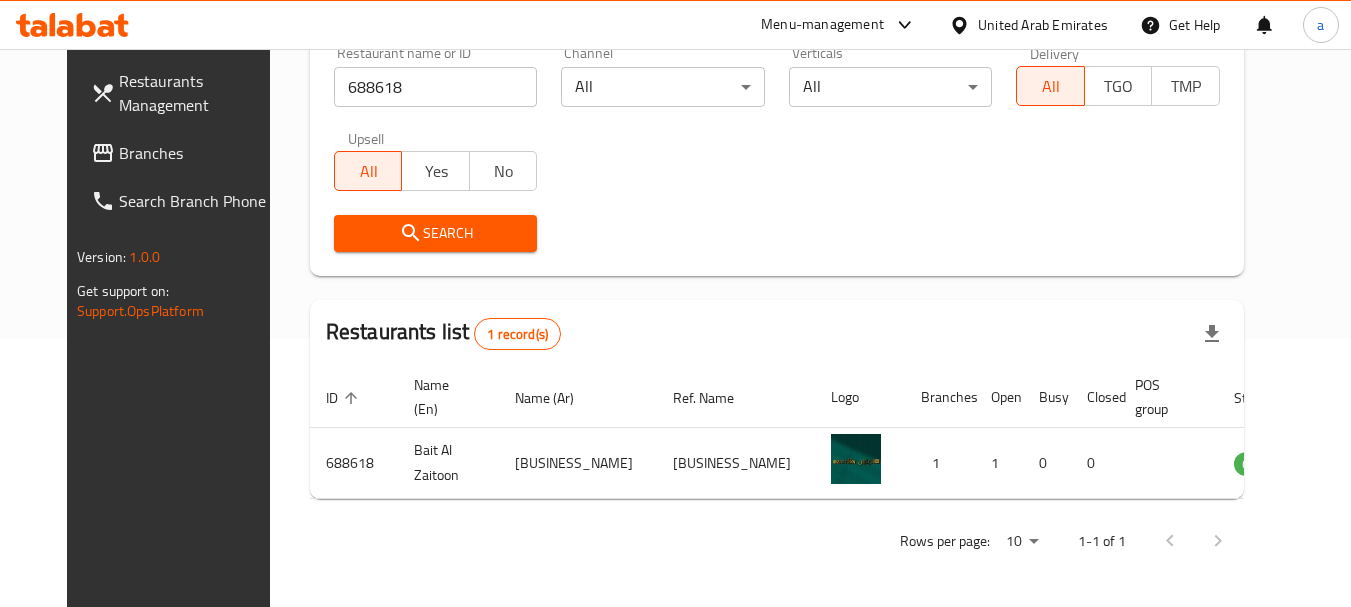 click on "United Arab Emirates" at bounding box center [1043, 25] 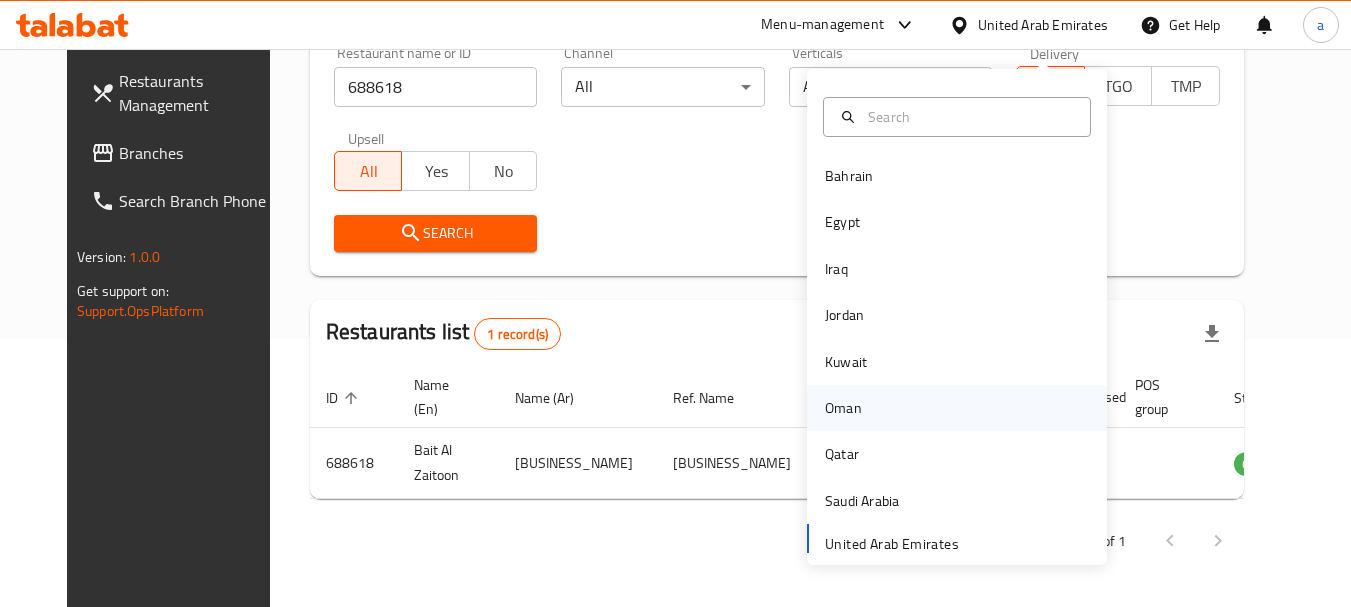 click on "Oman" at bounding box center (843, 408) 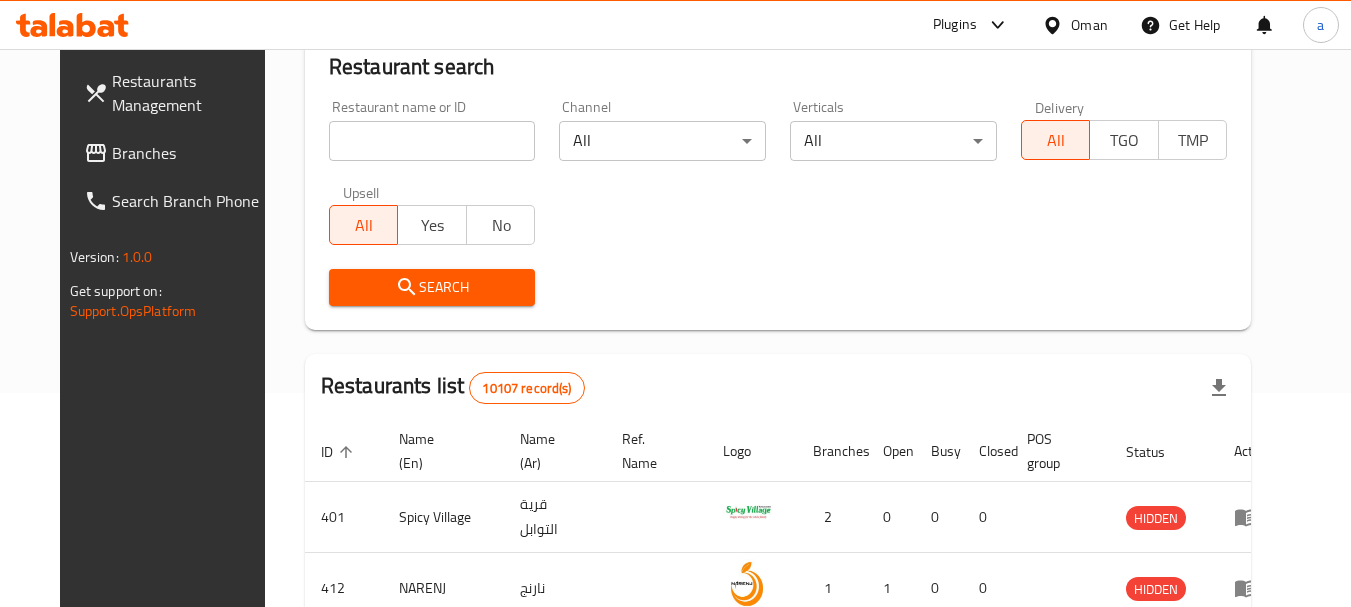 scroll, scrollTop: 185, scrollLeft: 0, axis: vertical 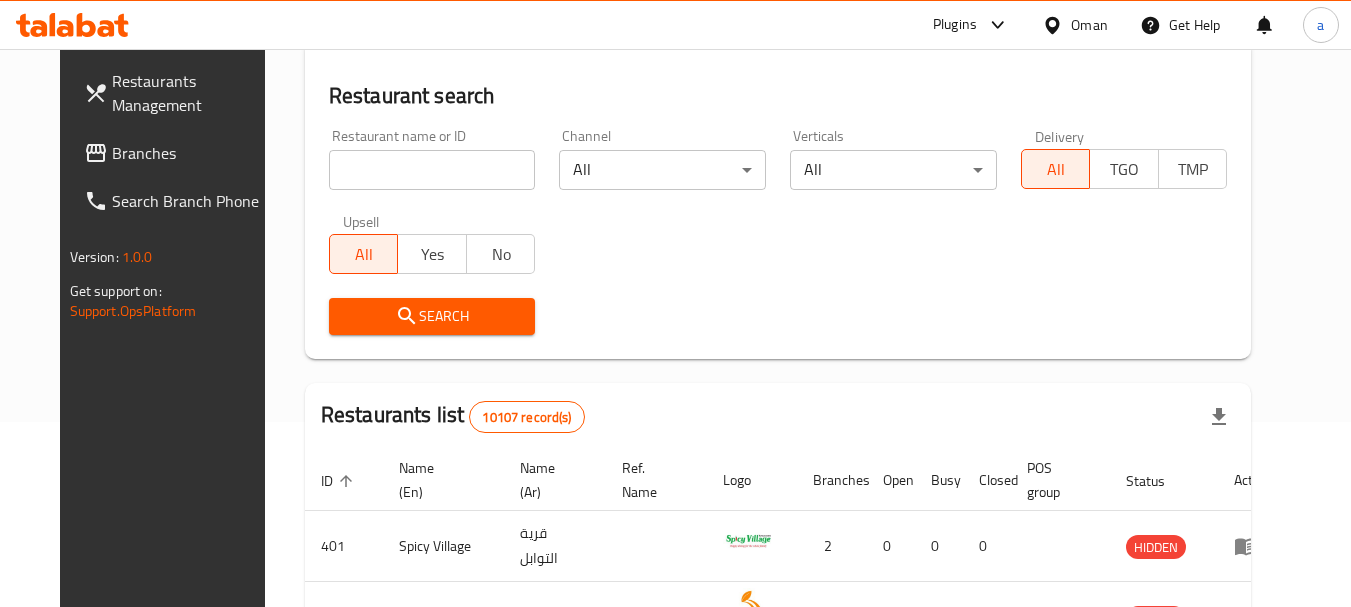 click at bounding box center (432, 170) 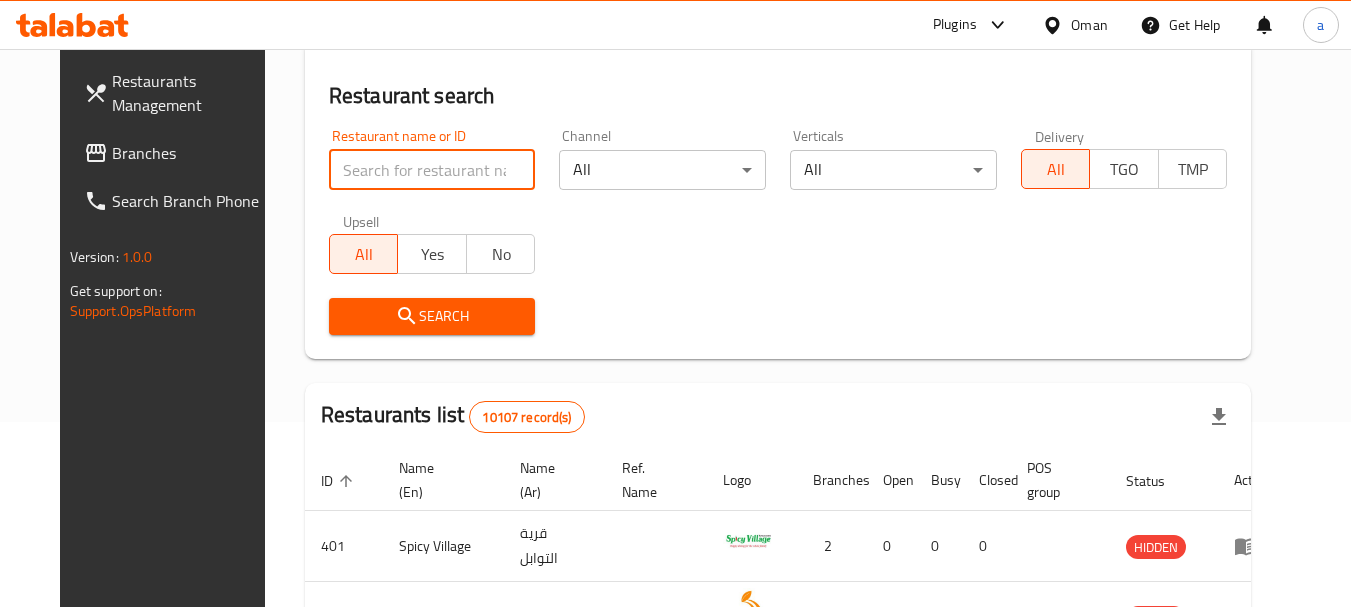 click on "Branches" at bounding box center (191, 153) 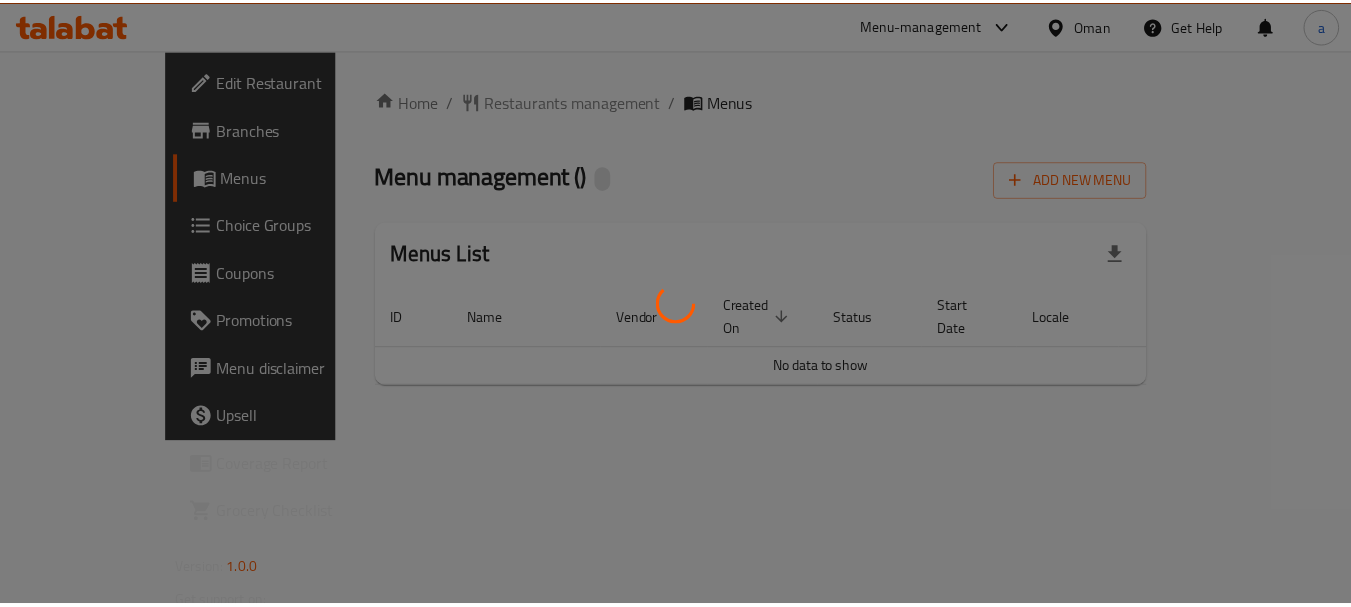 scroll, scrollTop: 0, scrollLeft: 0, axis: both 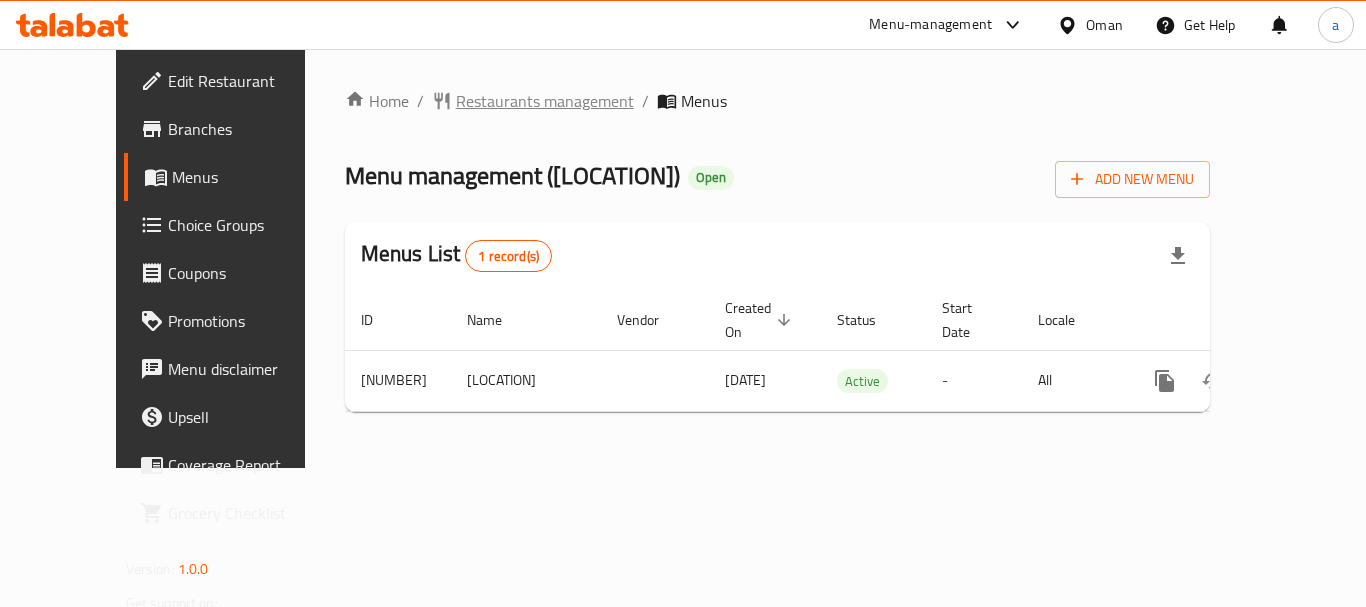 click on "Restaurants management" at bounding box center [545, 101] 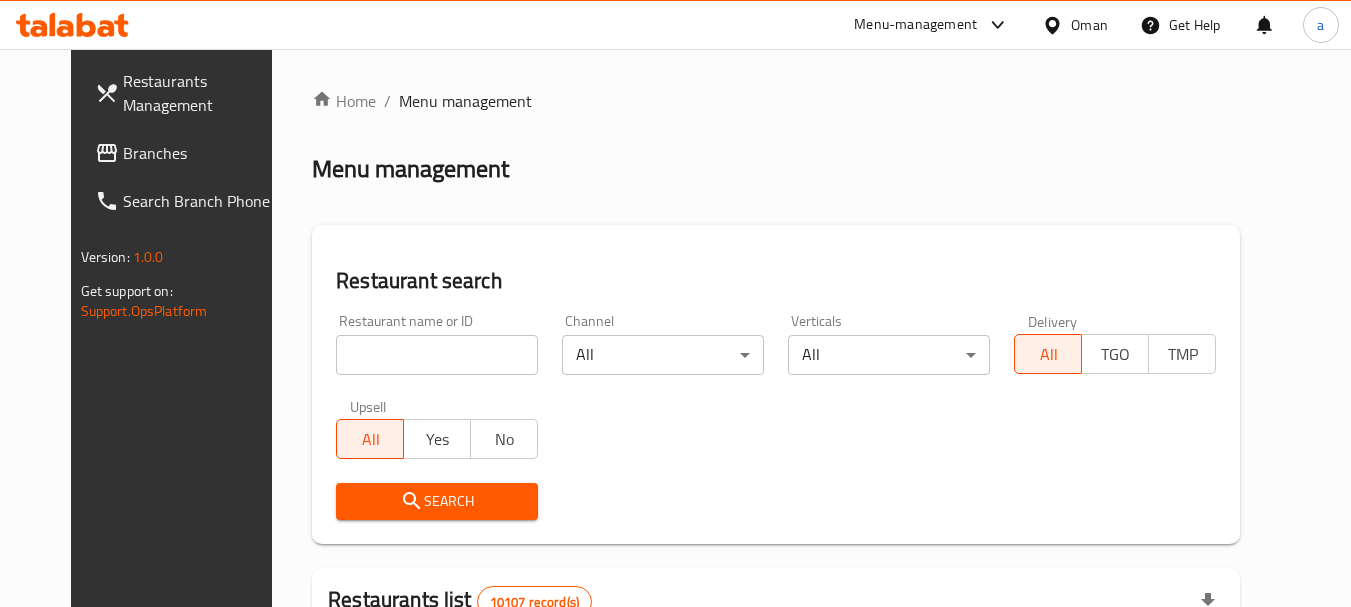 click at bounding box center (437, 355) 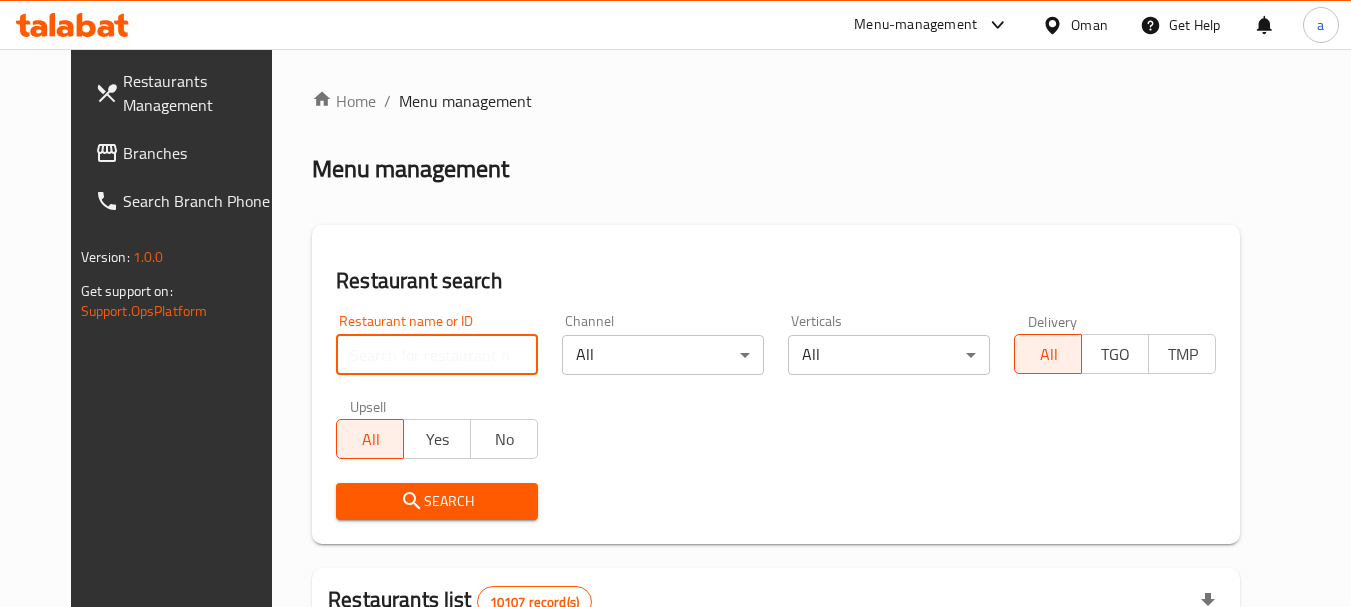 paste on "[NUMBER]" 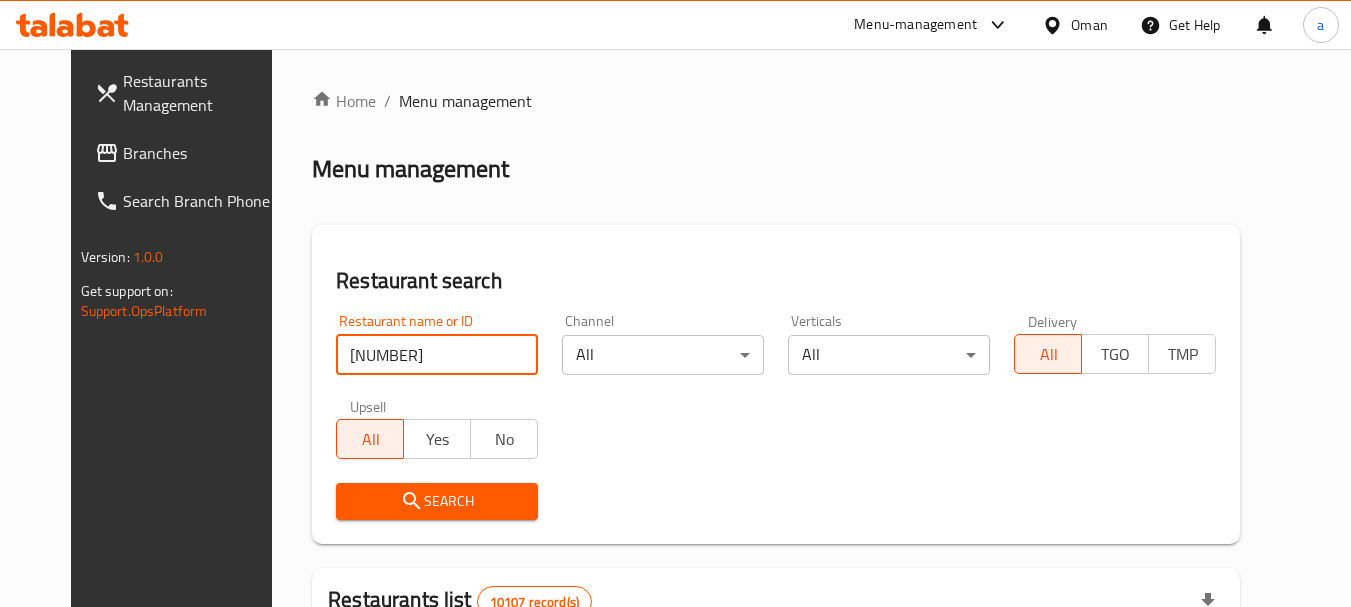 type on "[NUMBER]" 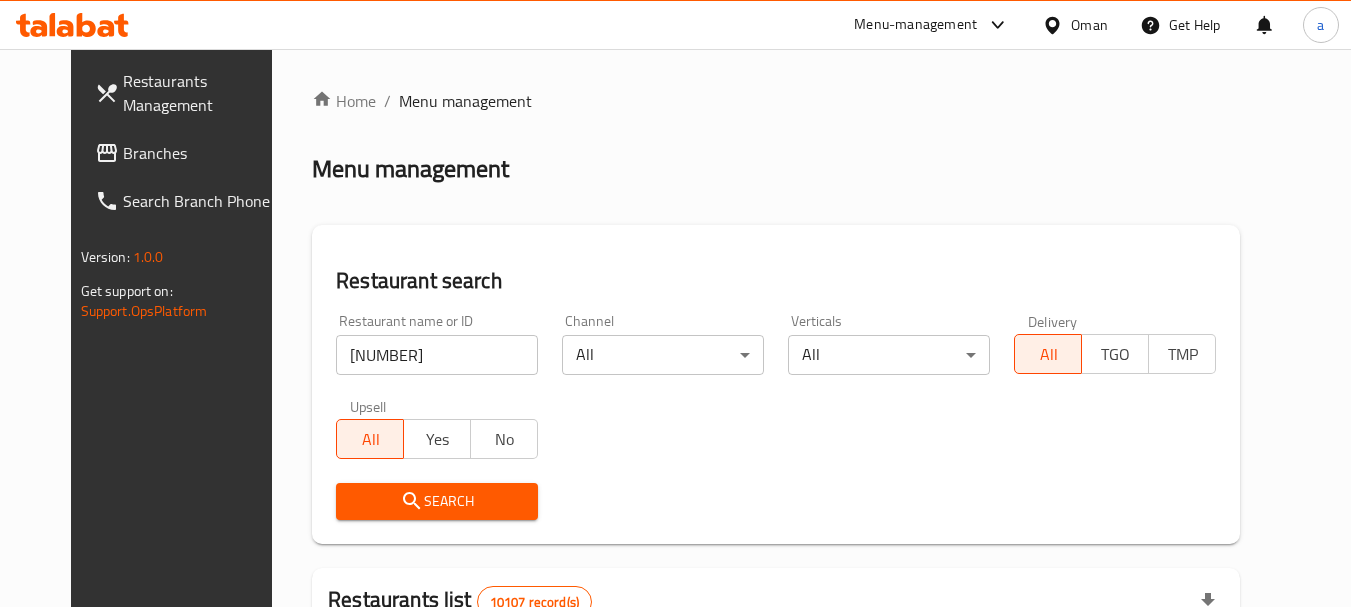 click on "Search" at bounding box center [437, 501] 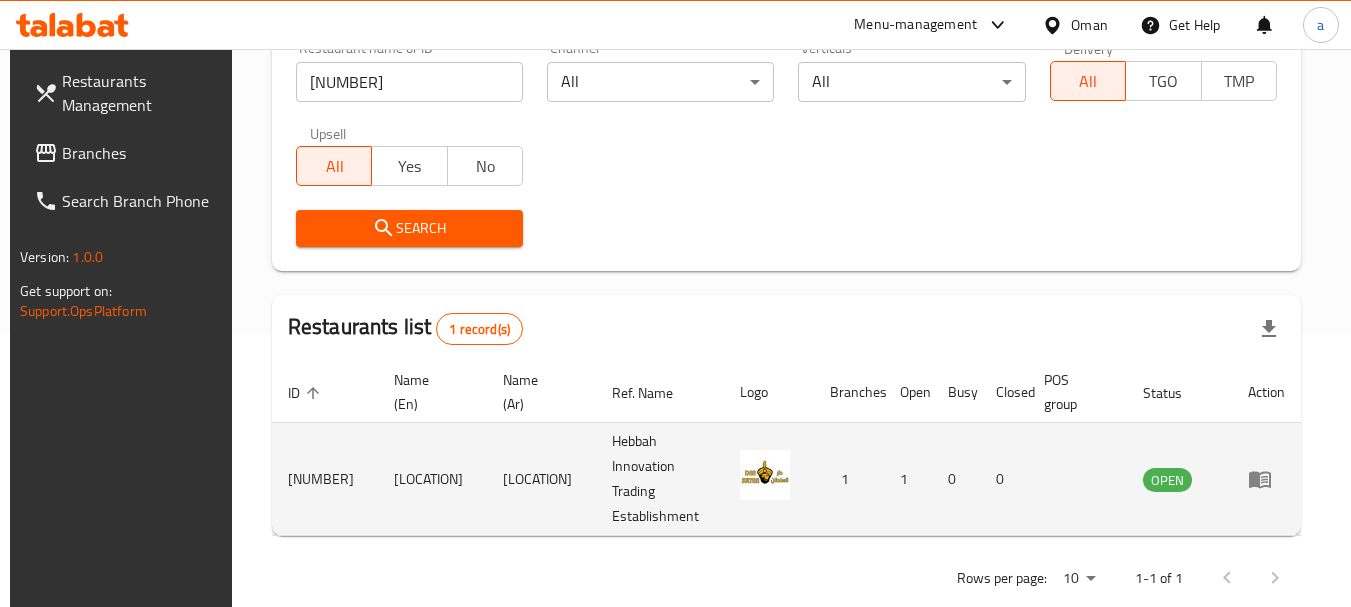 scroll, scrollTop: 285, scrollLeft: 0, axis: vertical 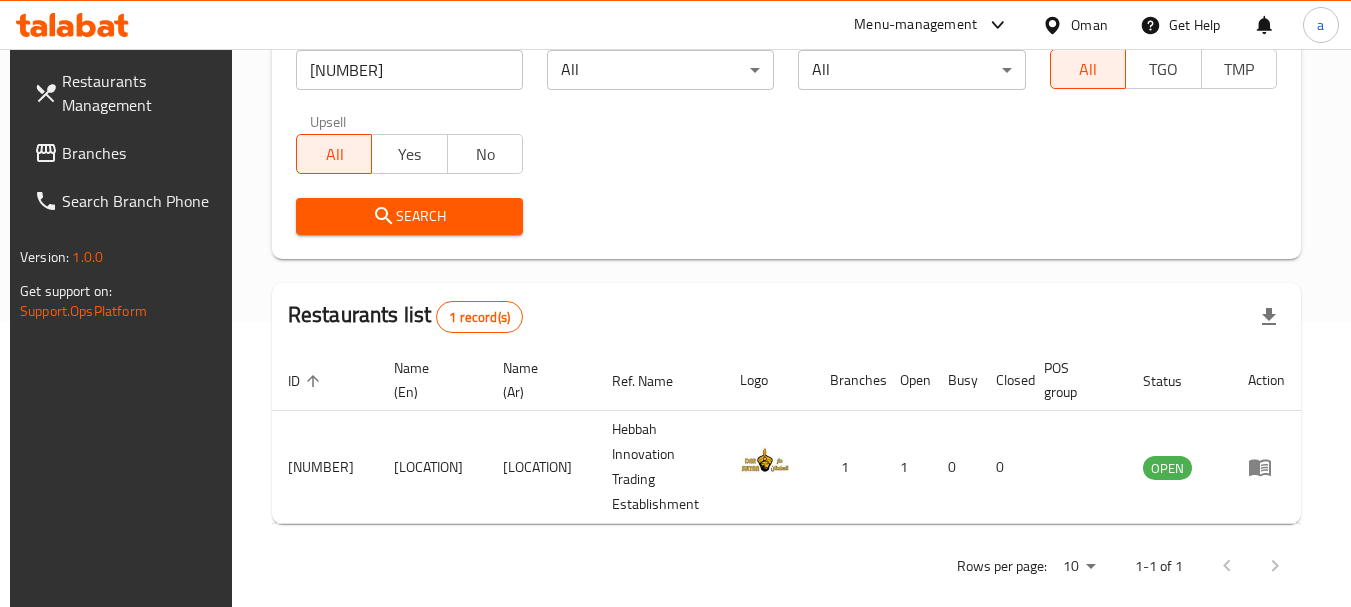 click on "Oman" at bounding box center (1089, 25) 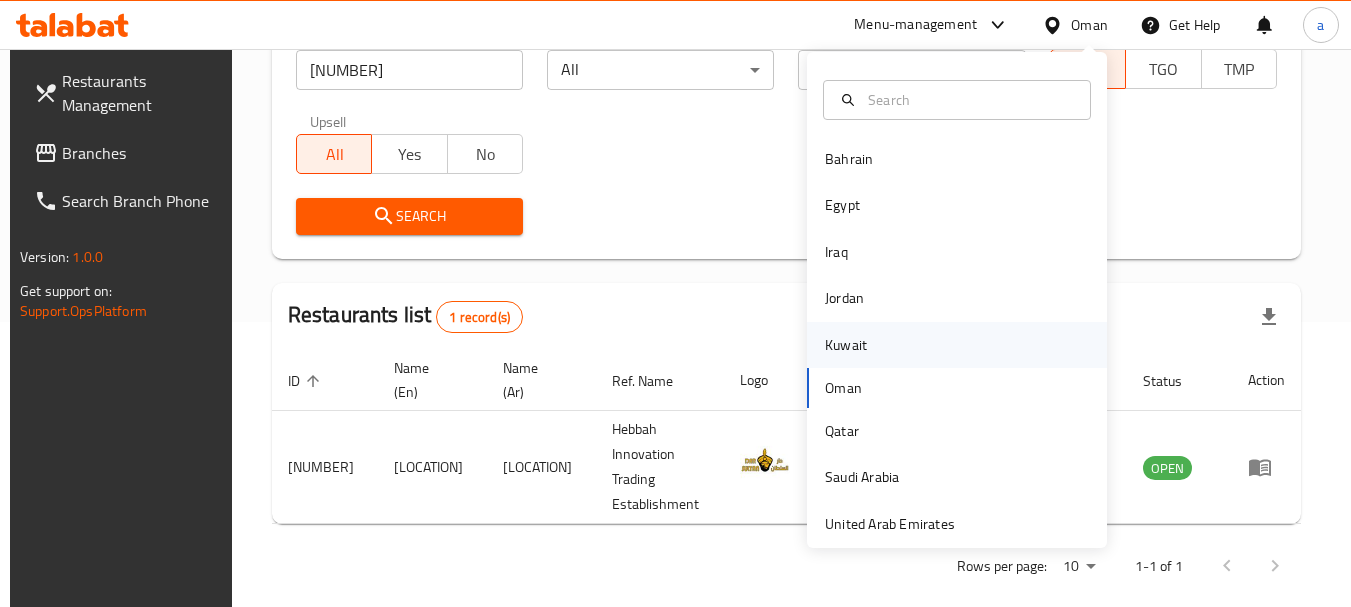 click on "Kuwait" at bounding box center (846, 345) 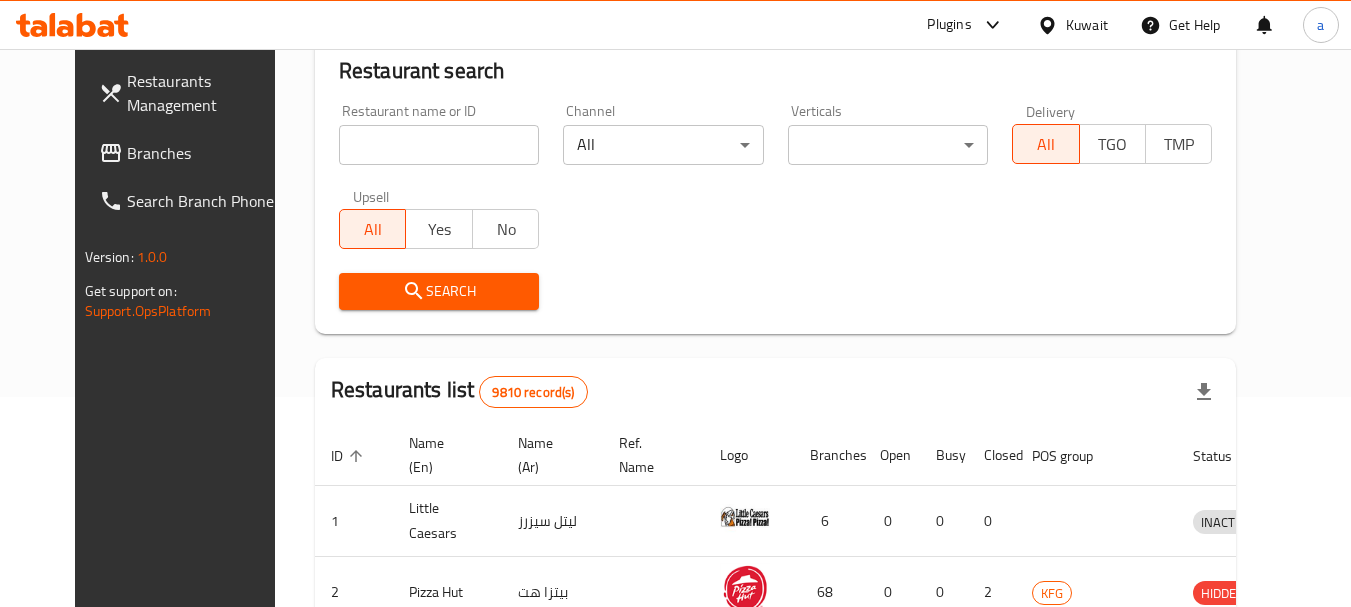 scroll, scrollTop: 285, scrollLeft: 0, axis: vertical 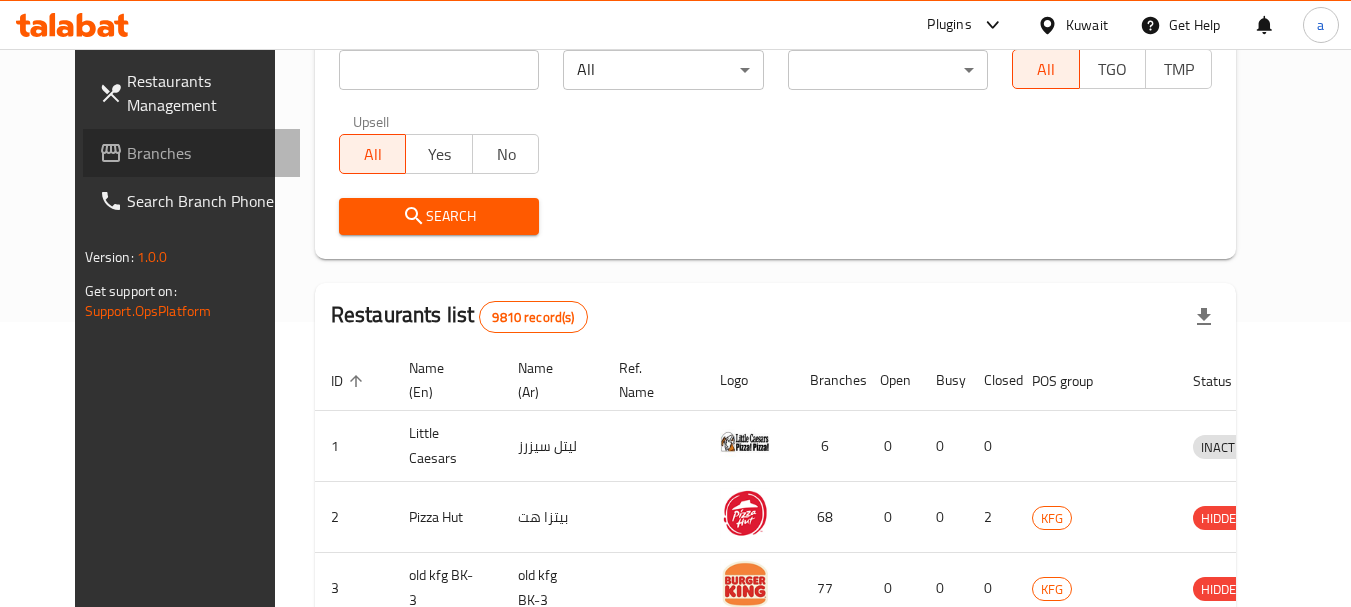 click on "Branches" at bounding box center (206, 153) 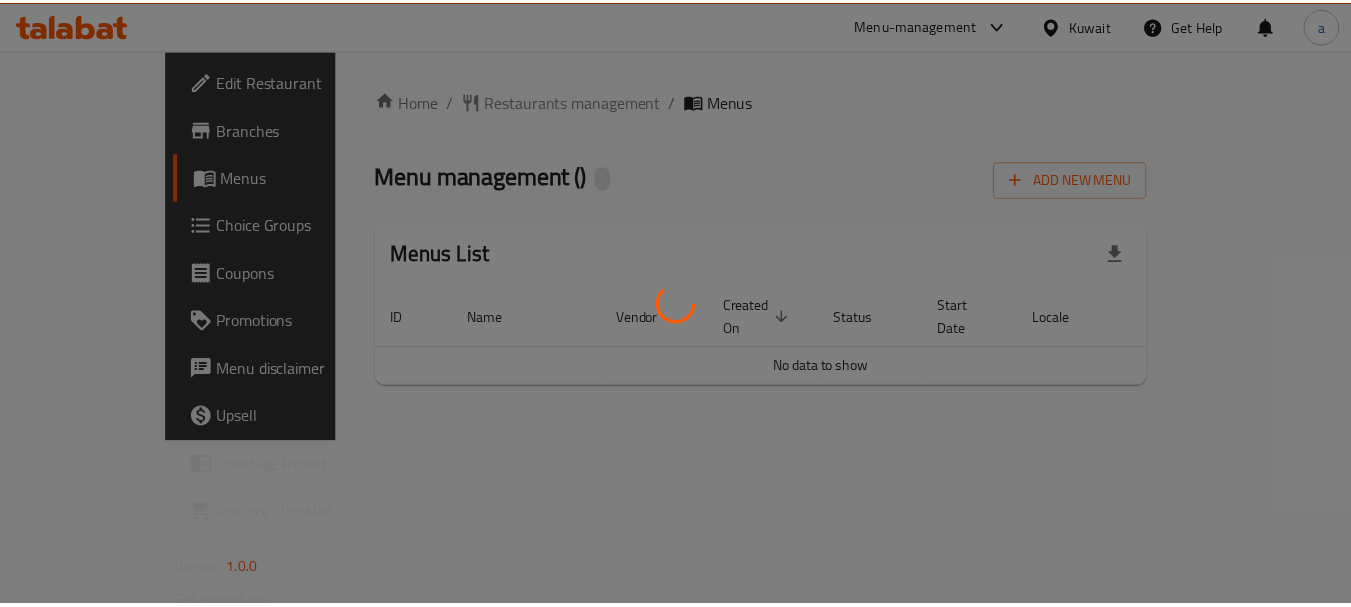 scroll, scrollTop: 0, scrollLeft: 0, axis: both 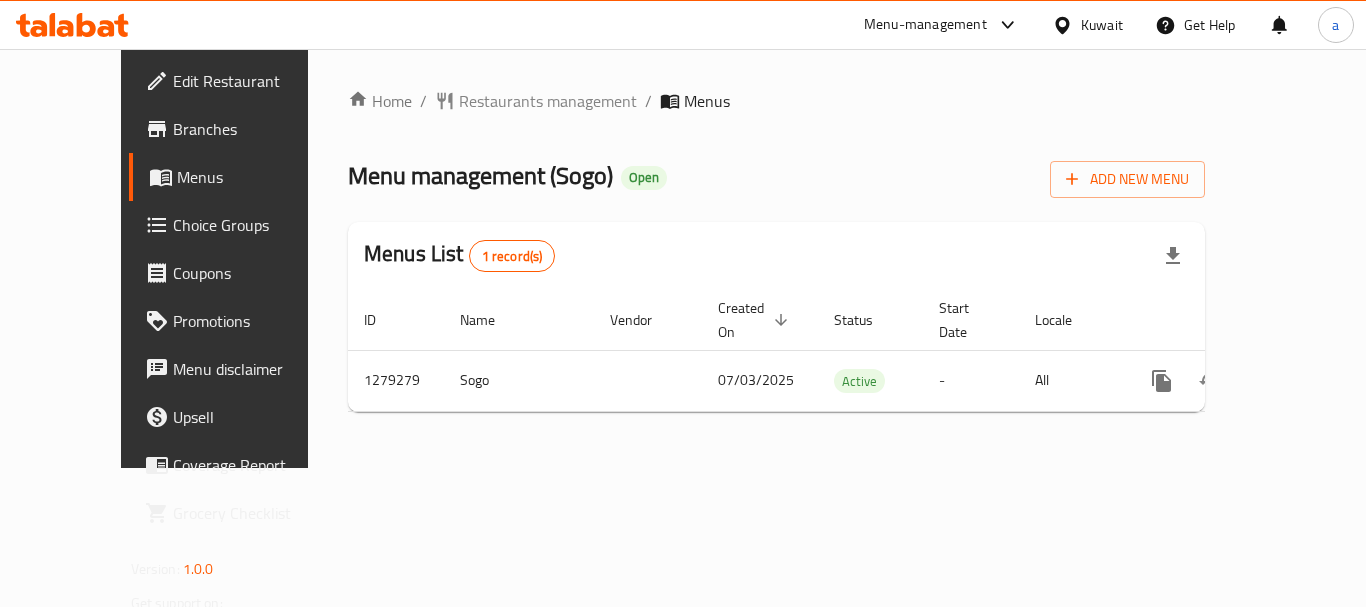 click on "Restaurants management" at bounding box center (548, 101) 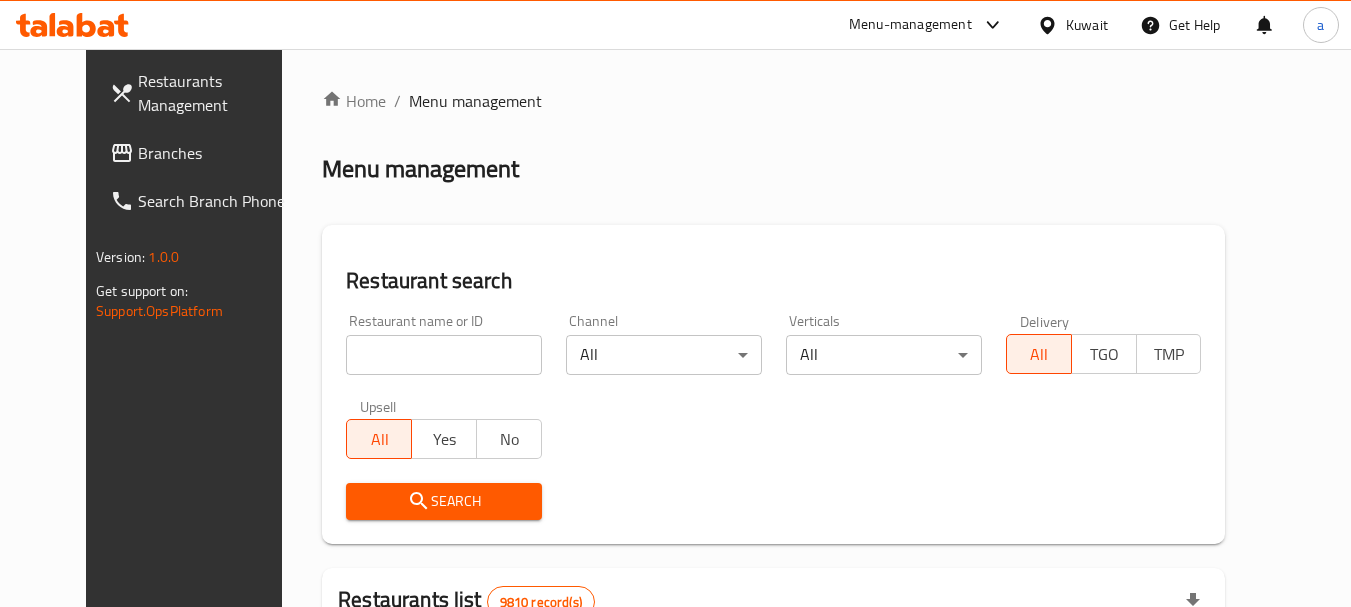 click on "Home / Menu management Menu management Restaurant search Restaurant name or ID Restaurant name or ID Channel All ​ Verticals All ​ Delivery All TGO TMP Upsell All Yes No   Search Restaurants list   9810 record(s) ID sorted ascending Name (En) Name (Ar) Ref. Name Logo Branches Open Busy Closed POS group Status Action 1 Little Caesars  ليتل سيزرز 6 0 0 0 INACTIVE 2 Pizza Hut بيتزا هت 68 0 0 2 KFG HIDDEN 3 old kfg BK-3 old kfg BK-3 77 0 0 0 KFG HIDDEN 4 Hardee's هارديز 58 51 0 0 Americana-Digital OPEN 5 Chicken Tikka دجاج تكا 15 12 0 0 OPEN 6 KFC كنتاكى 69 61 0 0 Americana-Digital OPEN 7 Dairy Queen ديري كوين 0 0 0 0 OPEN 8 Mais Alghanim ميس الغانم 11 11 0 0 OCIMS OPEN 9 Maki ماكي 2 2 0 0 OPEN 10 Rose PATISSERIE روز للمعجنات 1 1 0 0 OPEN Rows per page: 10 1-10 of 9810" at bounding box center (773, 692) 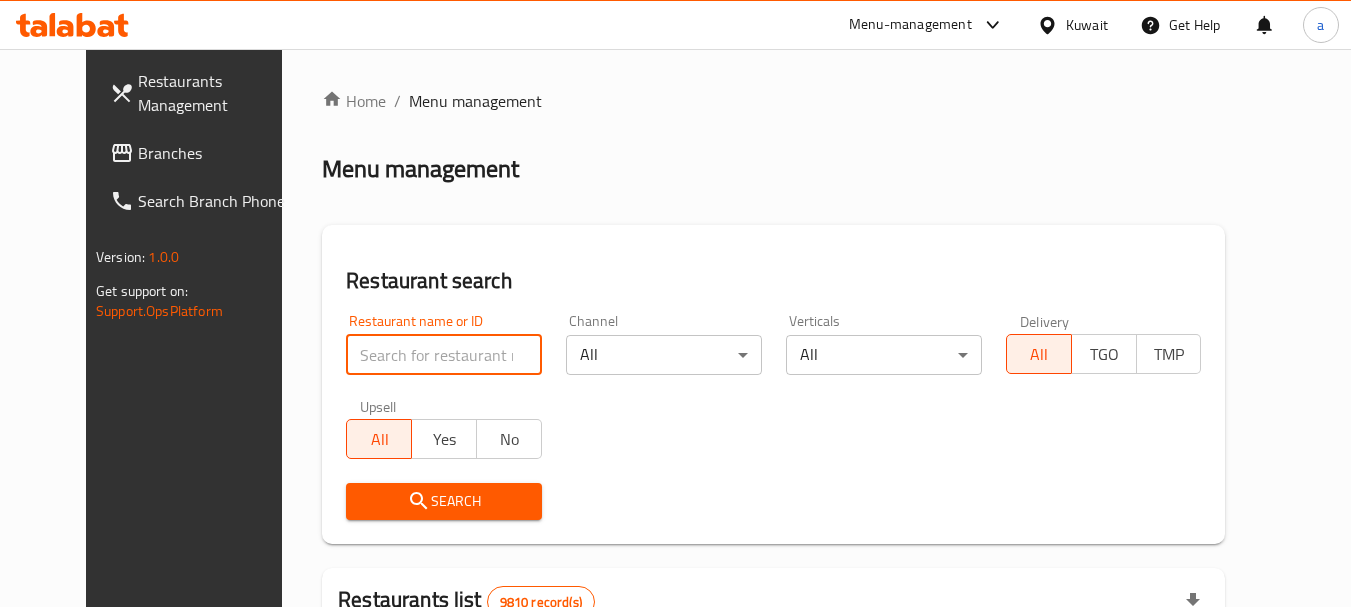click at bounding box center [444, 355] 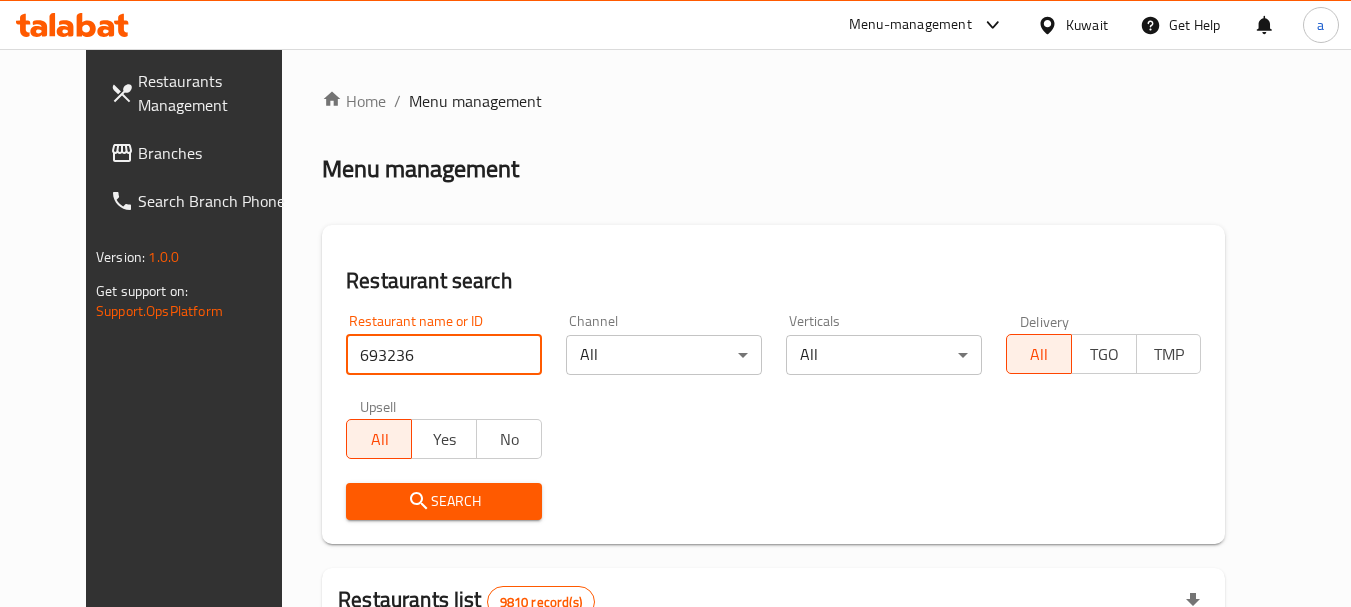 type on "693236" 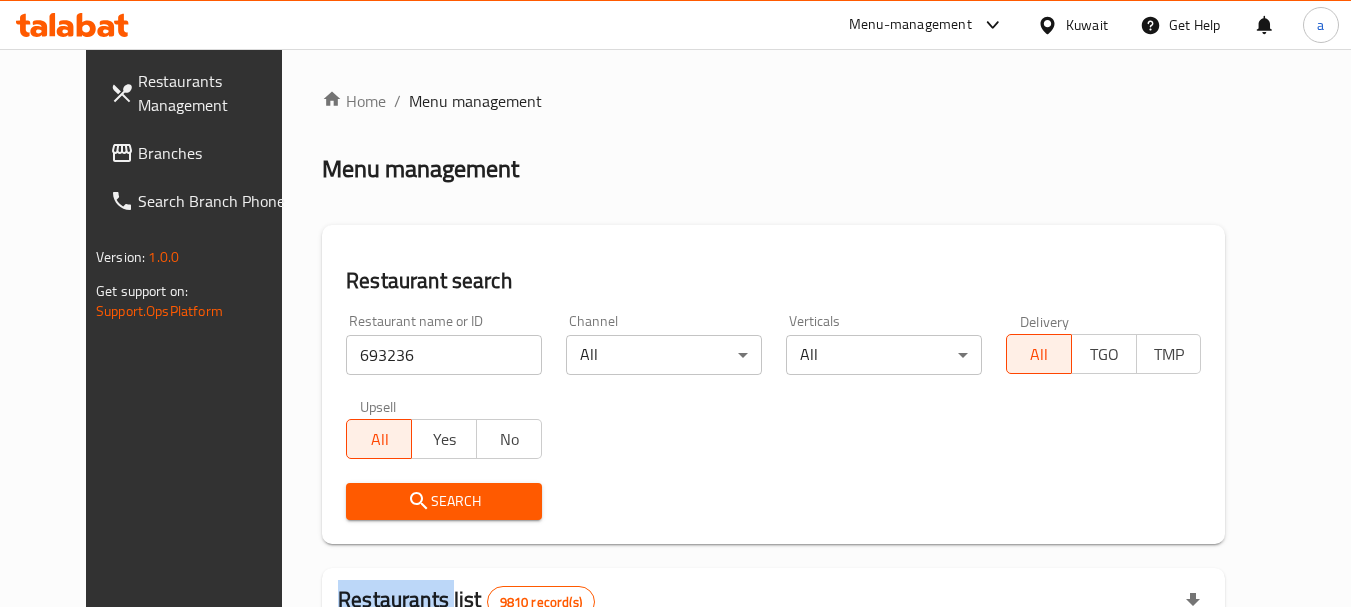 click on "Search" at bounding box center (444, 501) 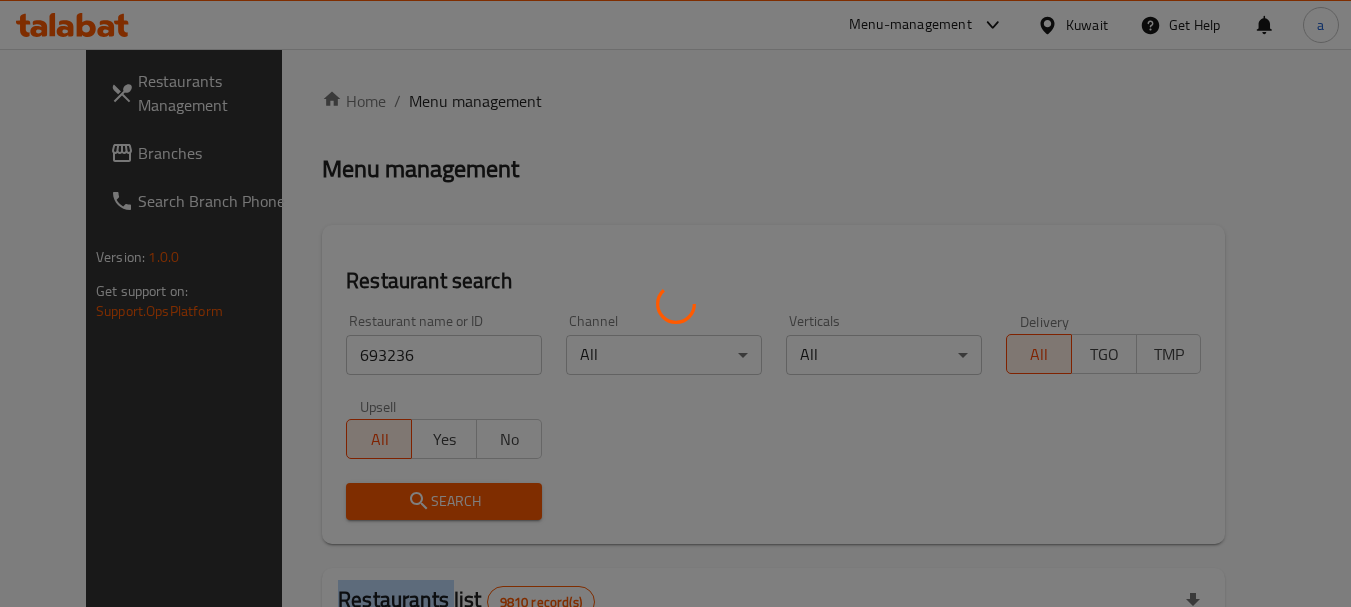 click at bounding box center [675, 303] 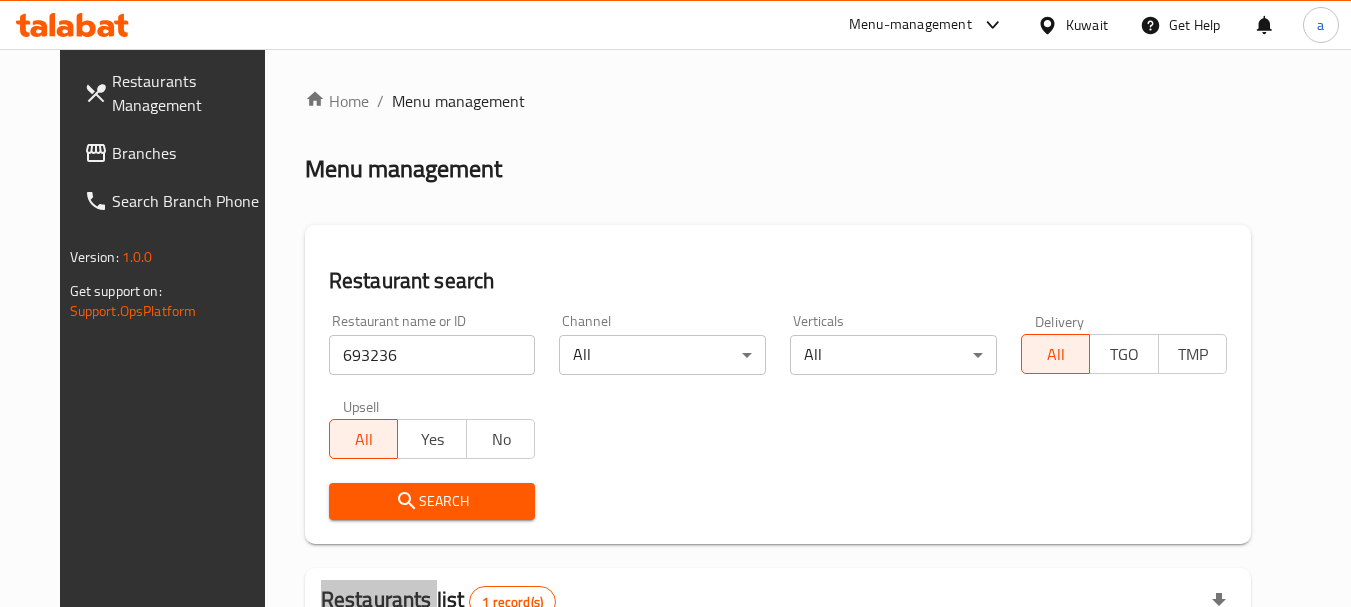 scroll, scrollTop: 260, scrollLeft: 0, axis: vertical 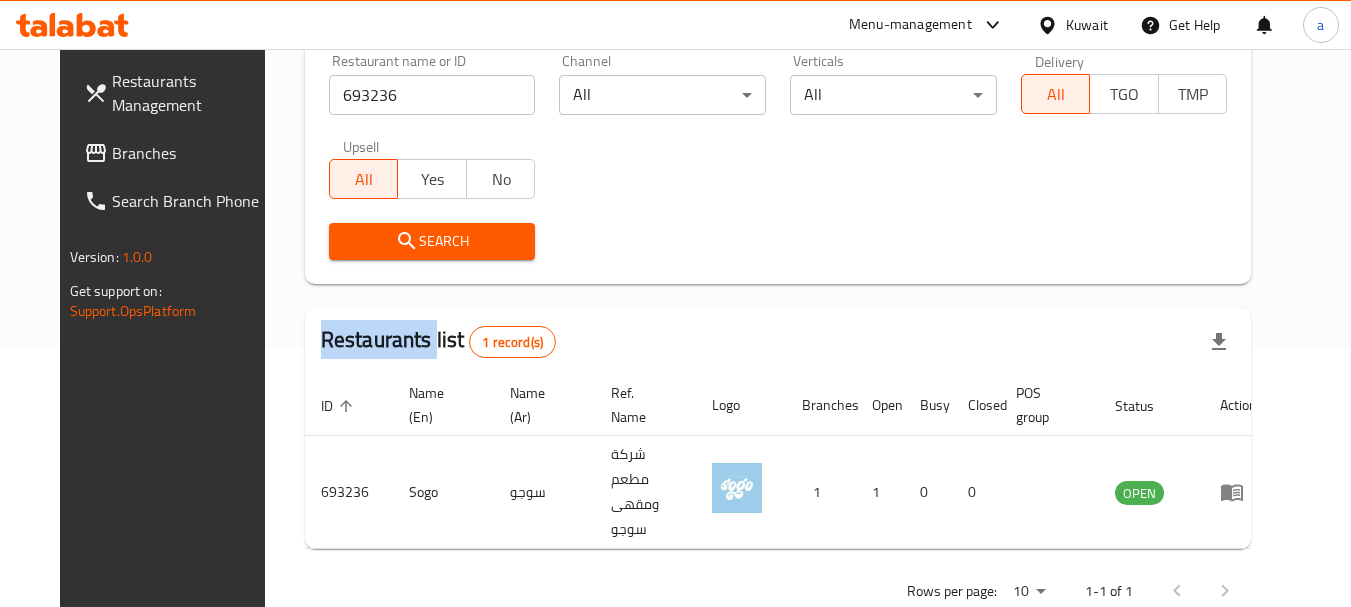 click 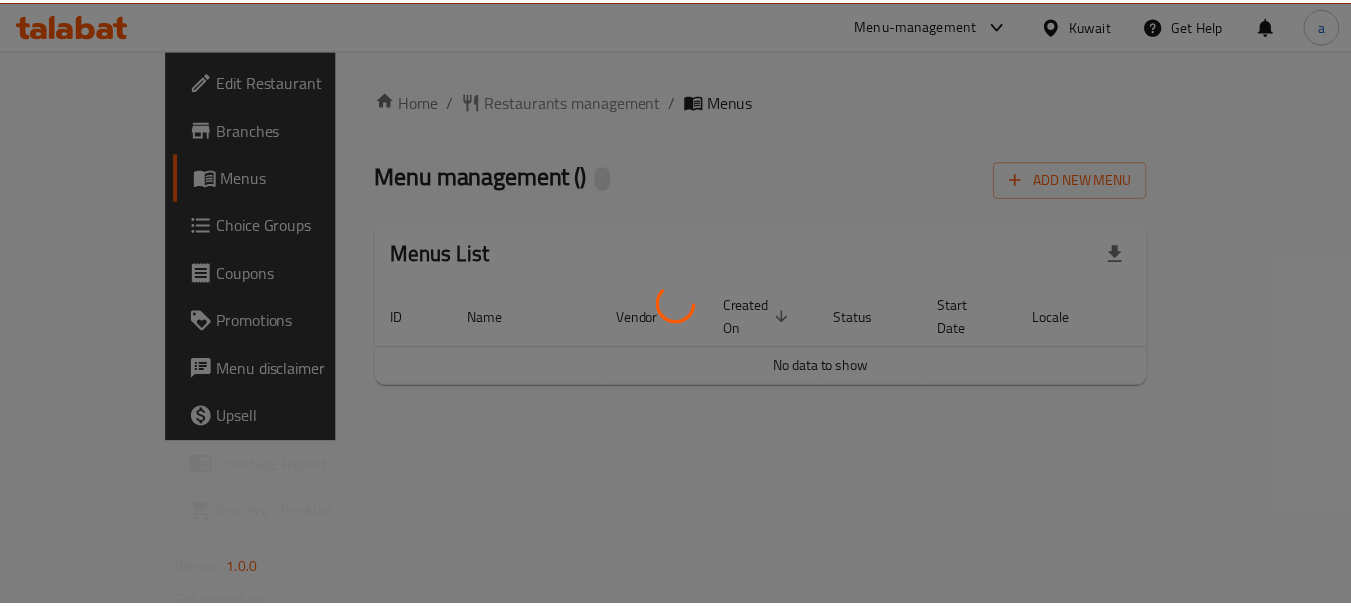 scroll, scrollTop: 0, scrollLeft: 0, axis: both 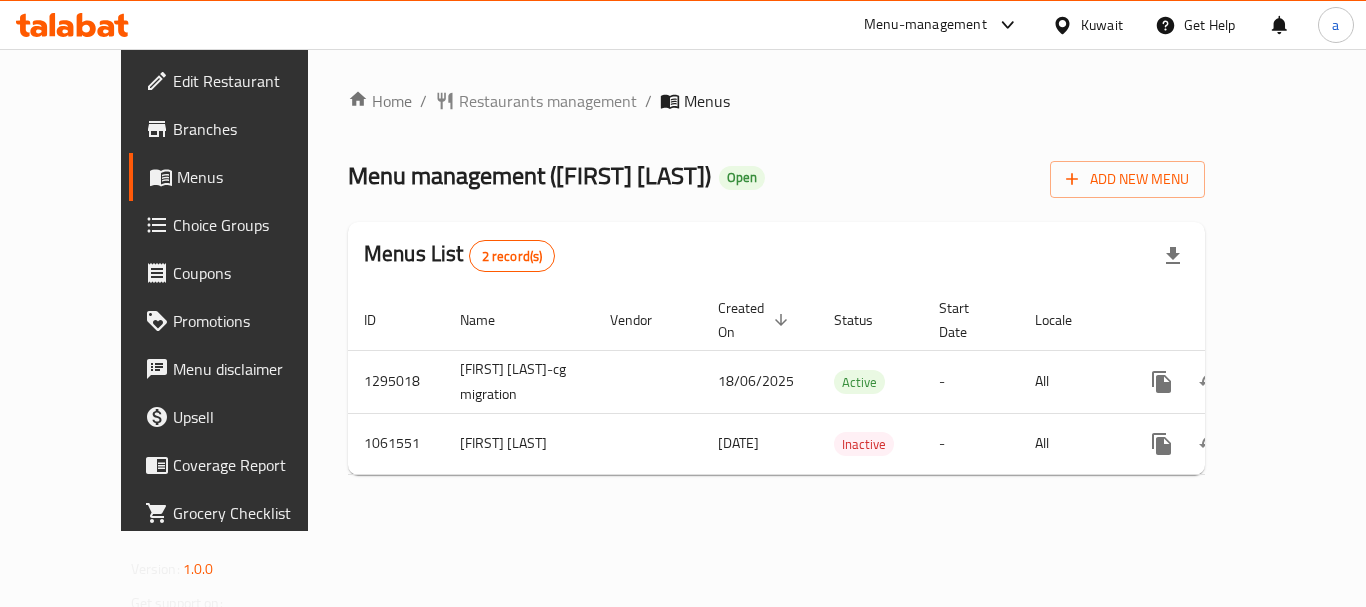 click on "Restaurants management" at bounding box center (548, 101) 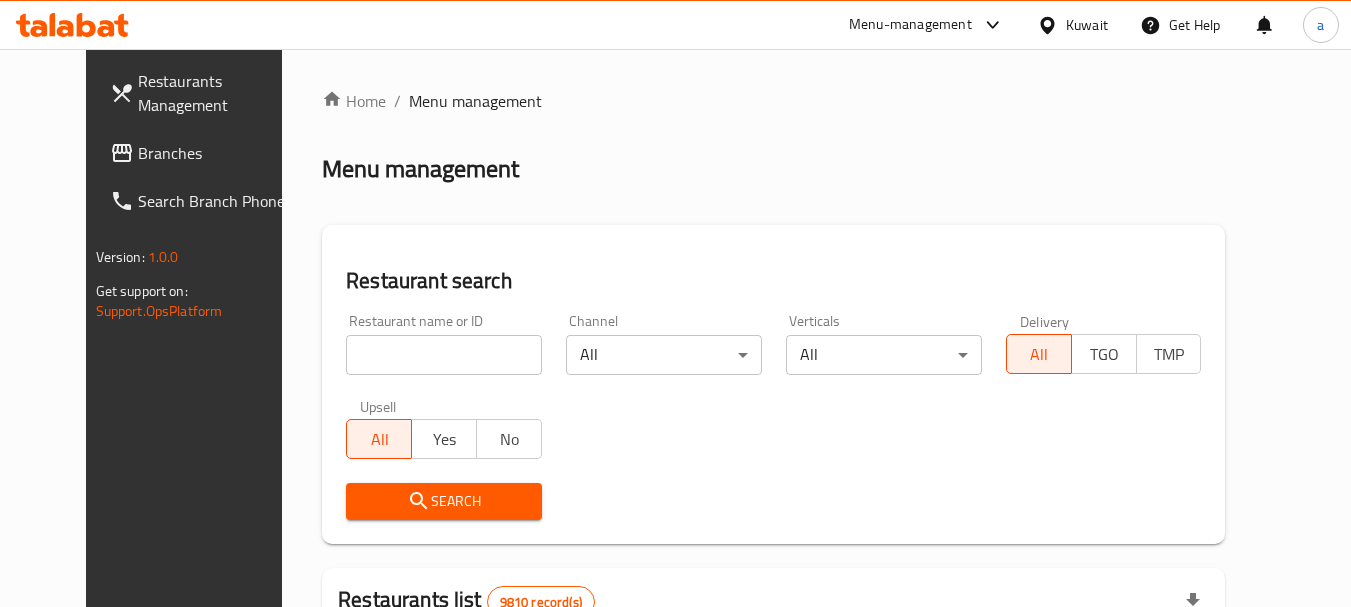 click at bounding box center (444, 355) 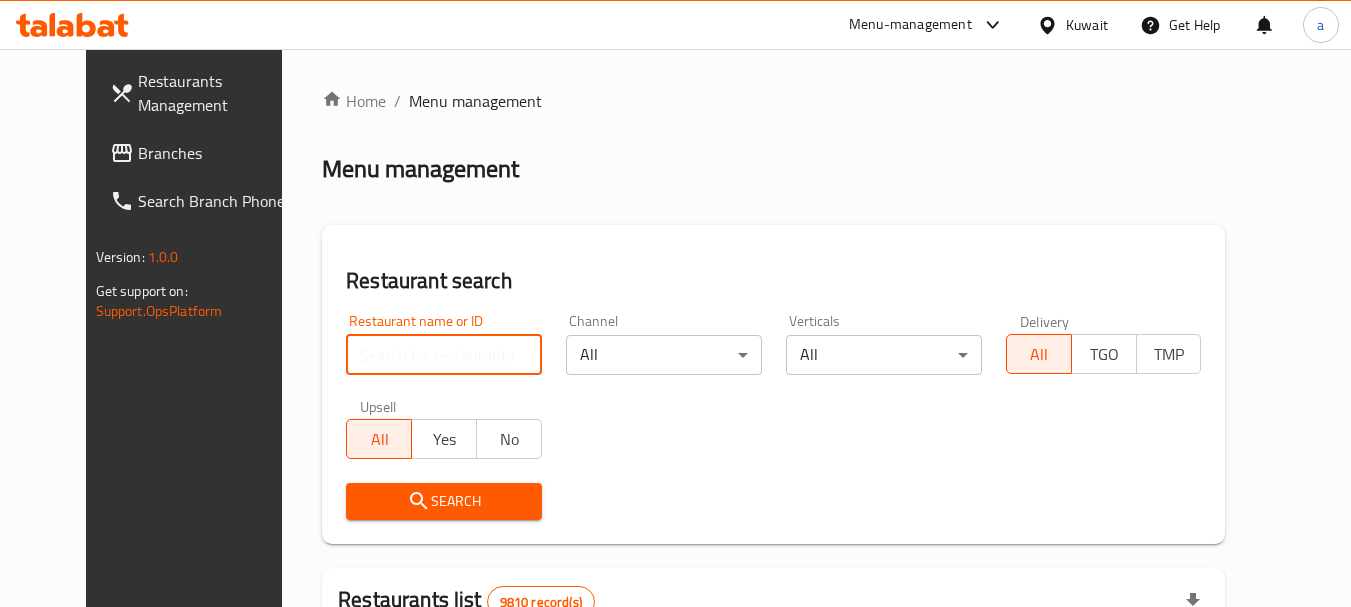 paste on "663039" 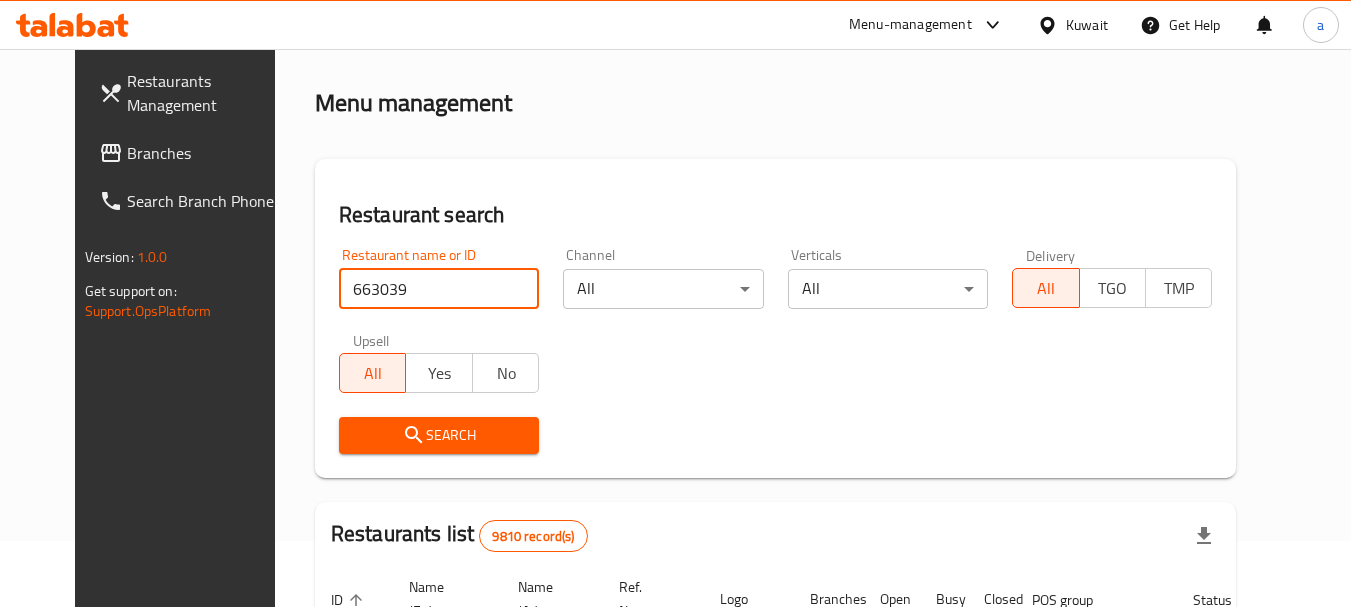 scroll, scrollTop: 100, scrollLeft: 0, axis: vertical 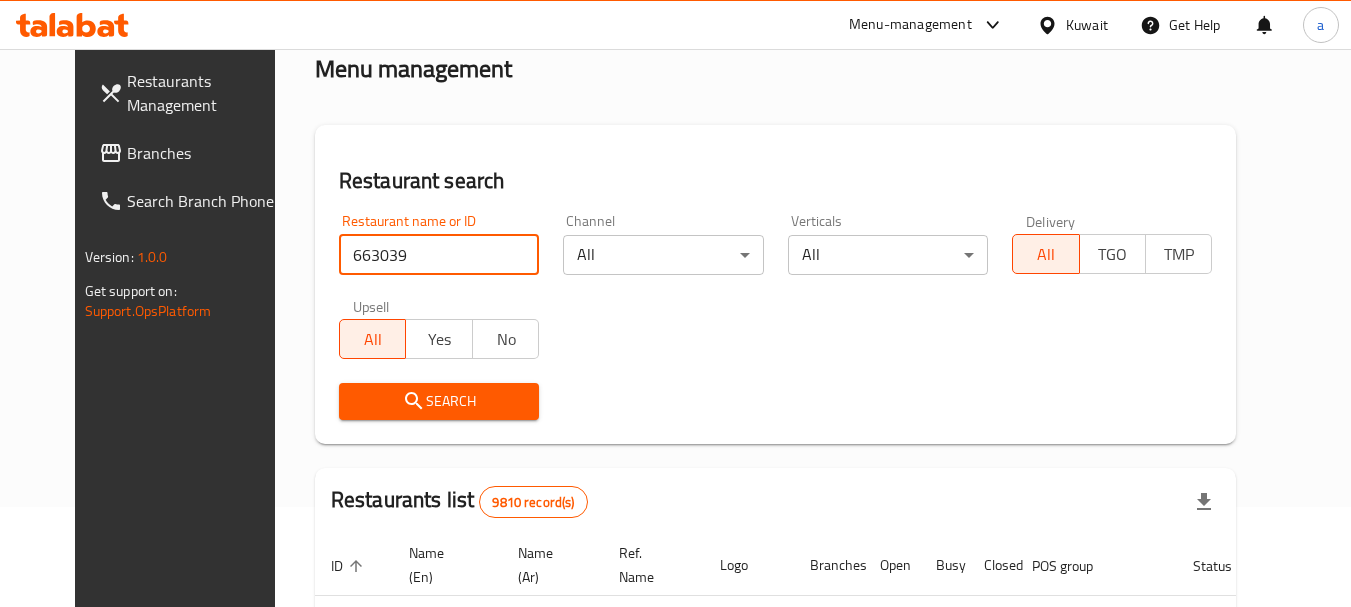 type on "663039" 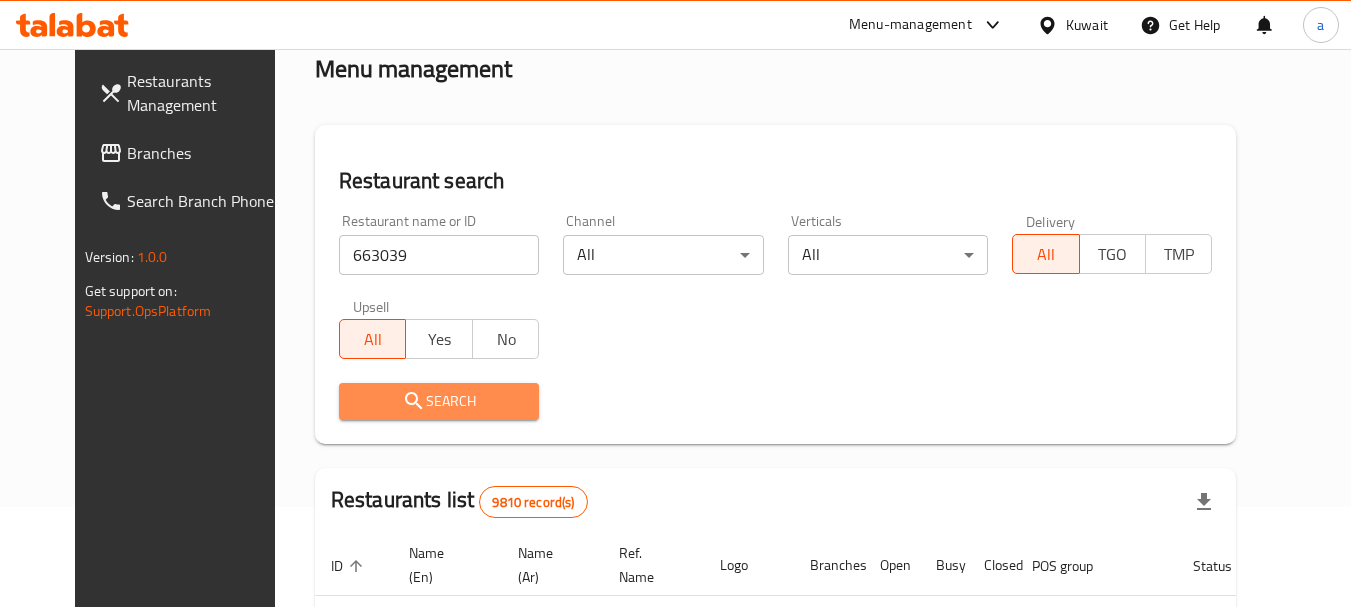 click on "Search" at bounding box center (439, 401) 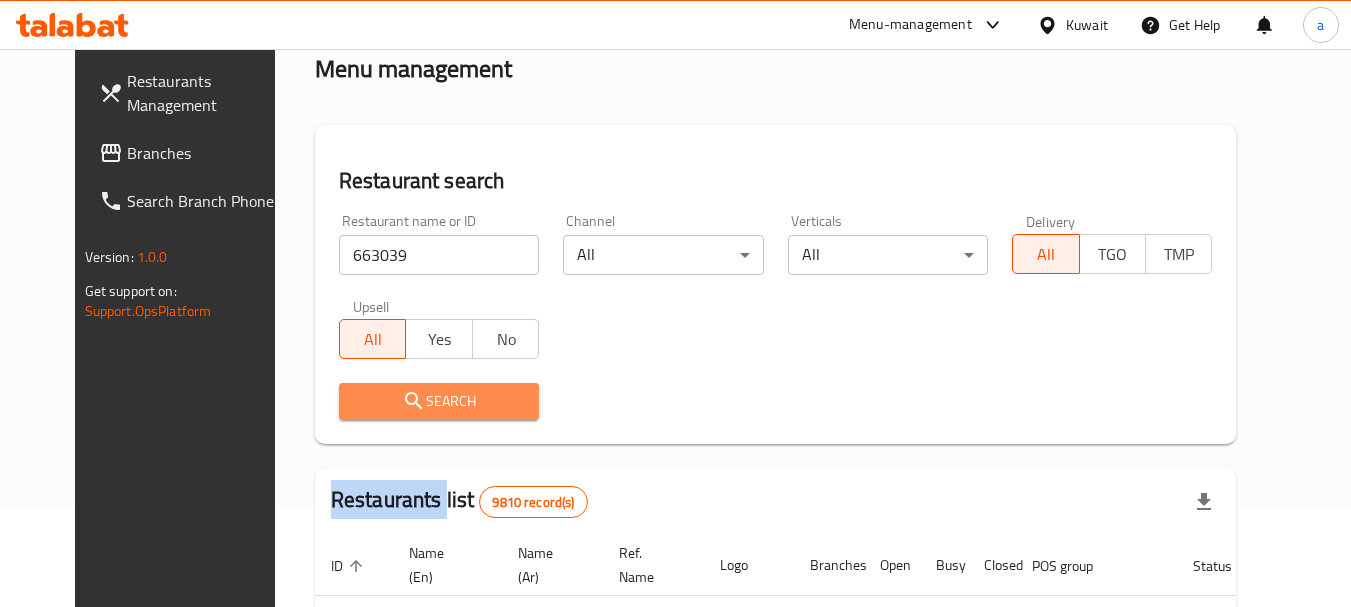 click at bounding box center (675, 303) 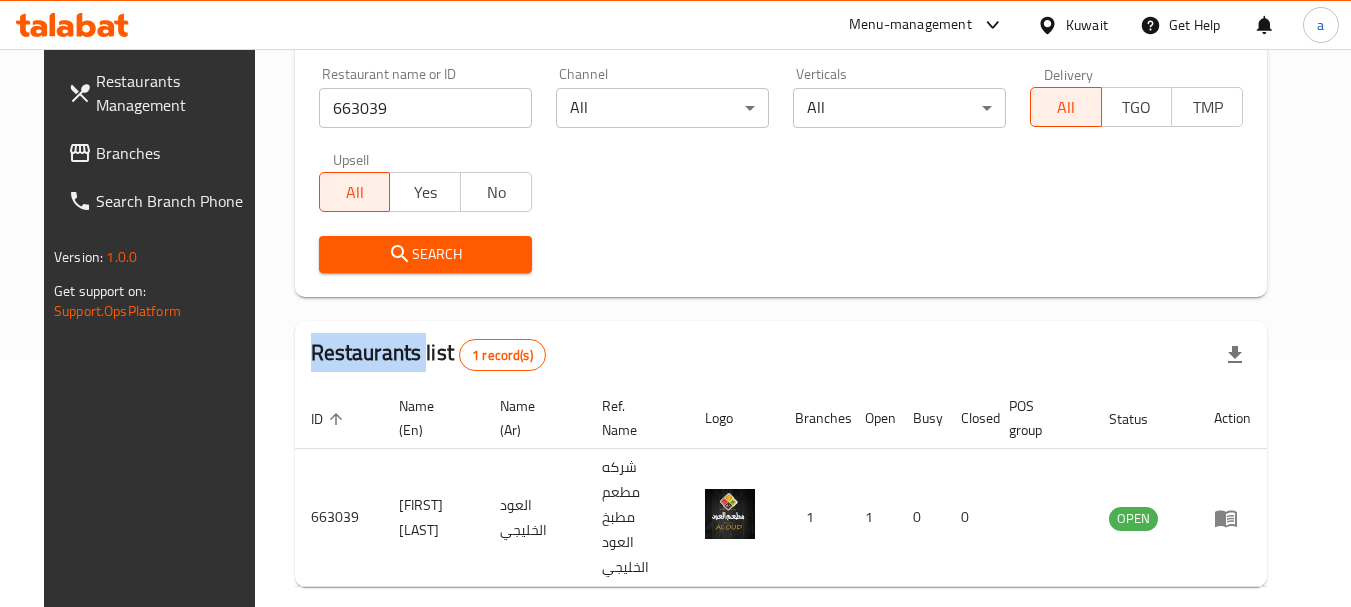 scroll, scrollTop: 285, scrollLeft: 0, axis: vertical 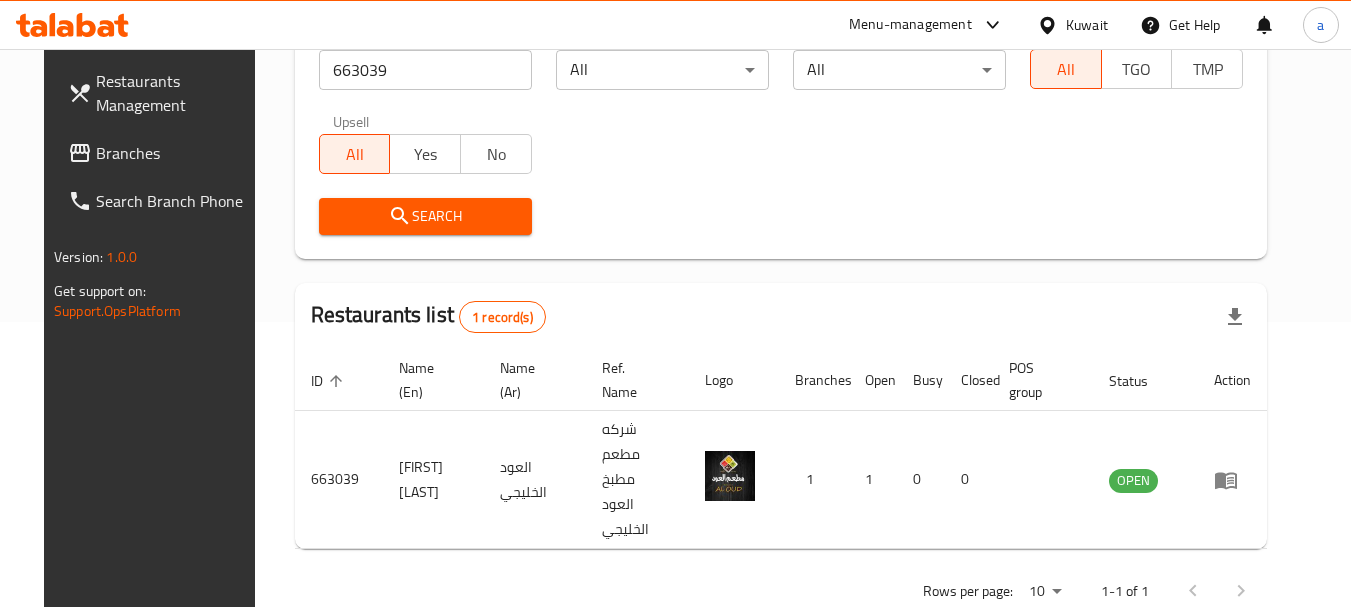 click on "Kuwait" at bounding box center (1072, 25) 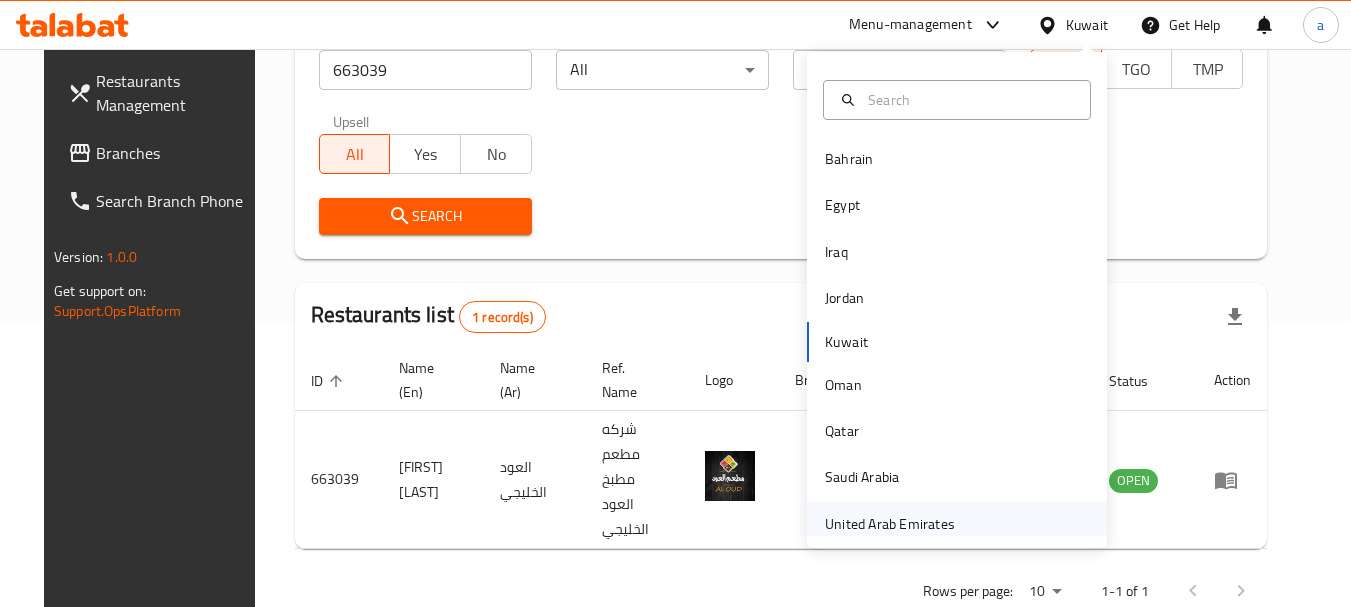 click on "United Arab Emirates" at bounding box center [890, 524] 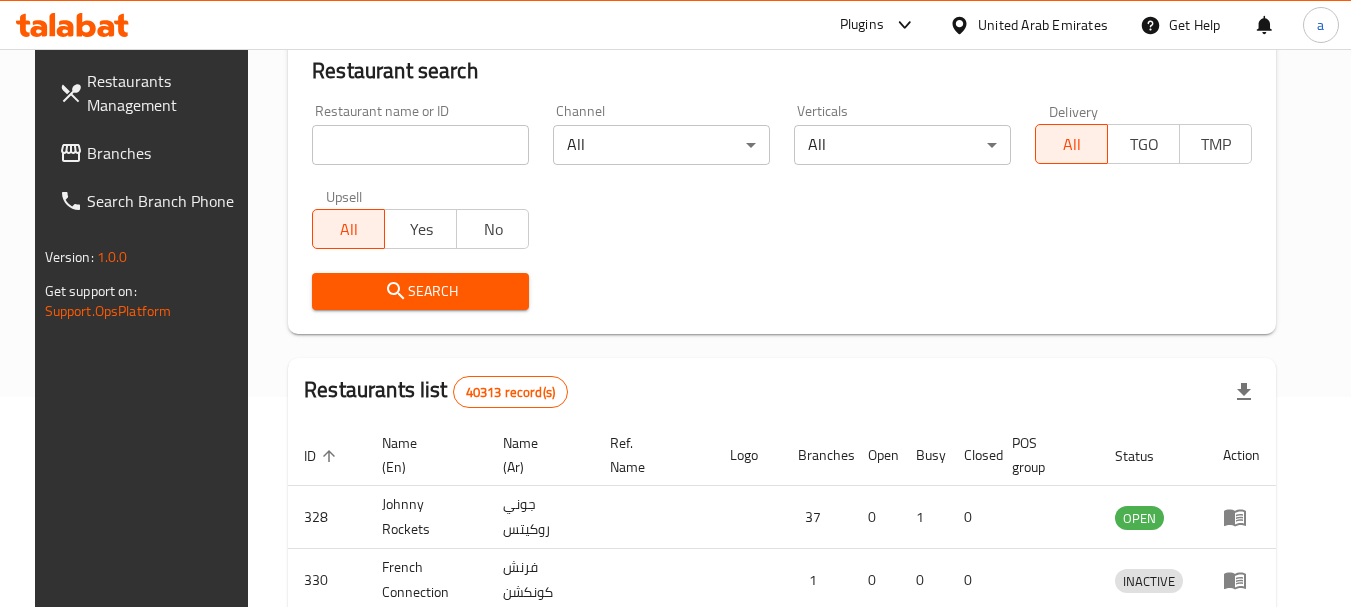 scroll, scrollTop: 285, scrollLeft: 0, axis: vertical 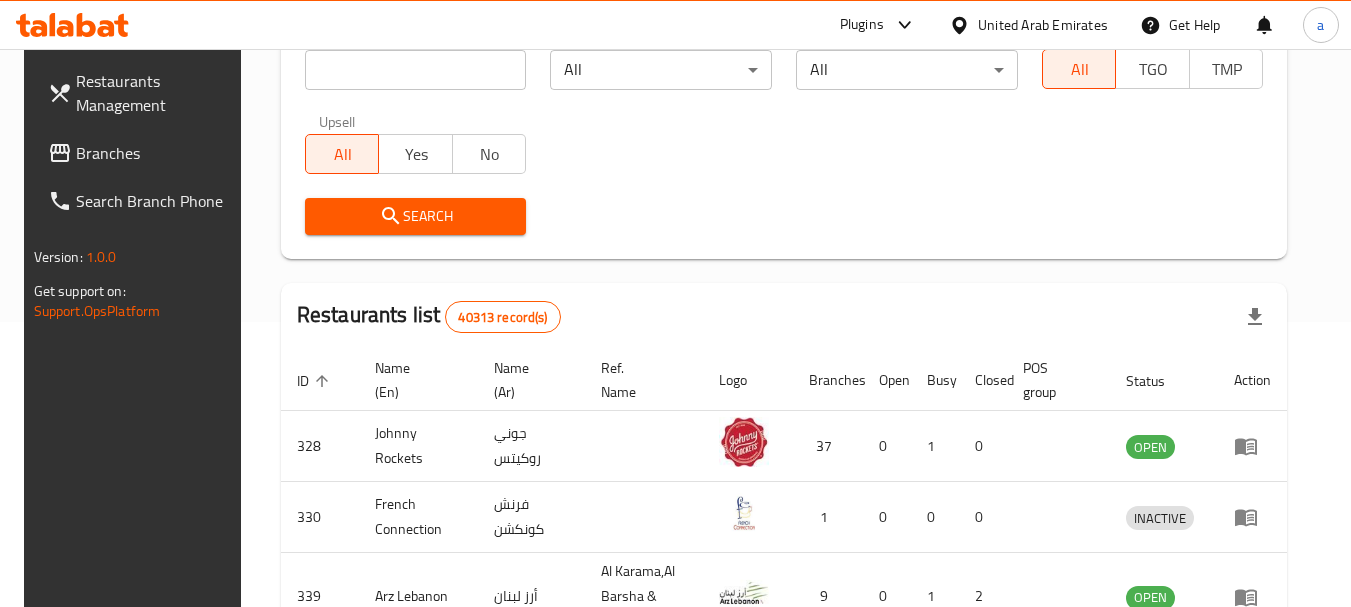 click on "Branches" at bounding box center [155, 153] 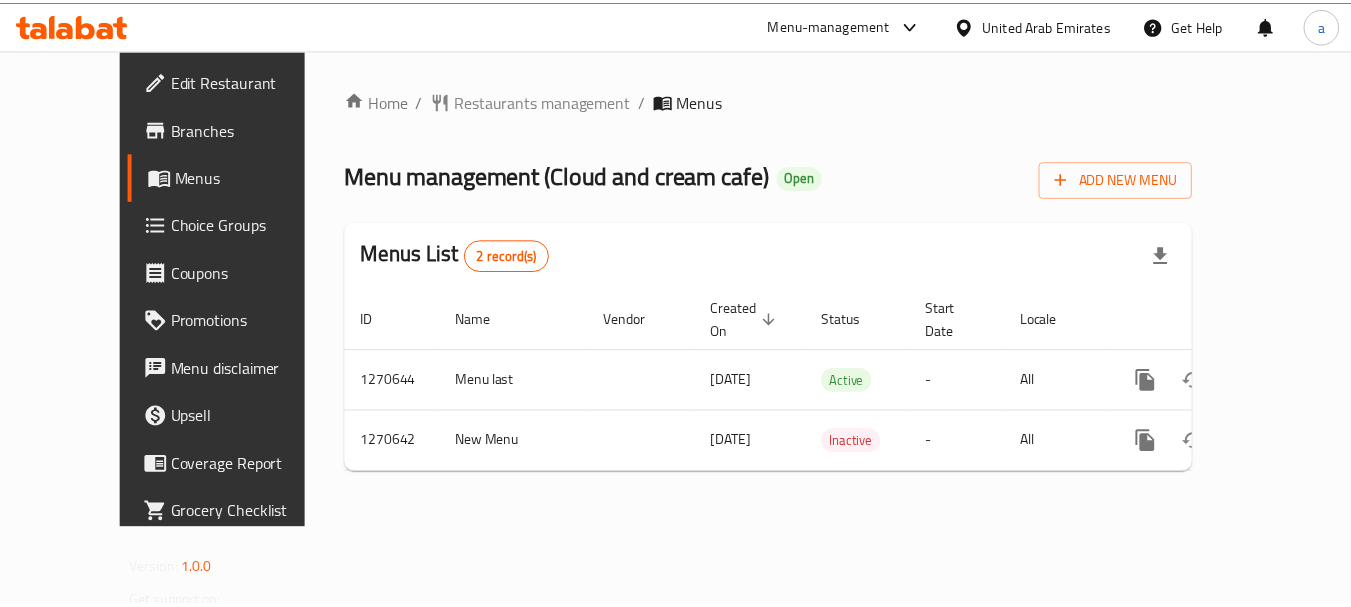 scroll, scrollTop: 0, scrollLeft: 0, axis: both 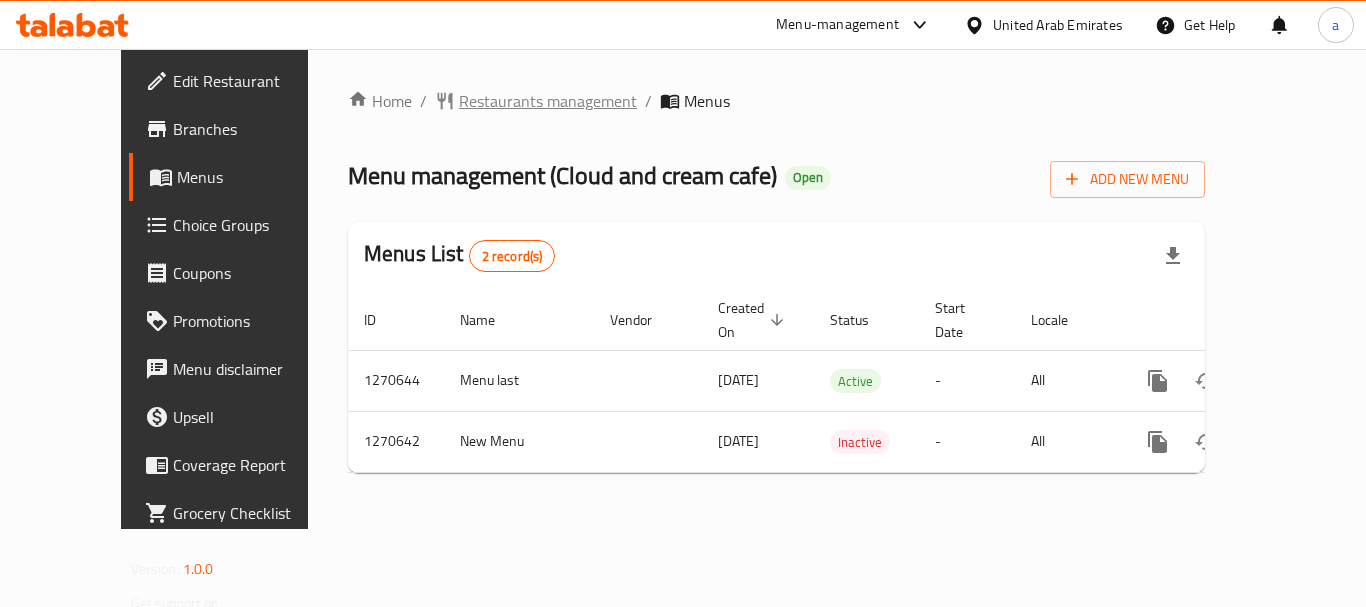 click on "Restaurants management" at bounding box center [548, 101] 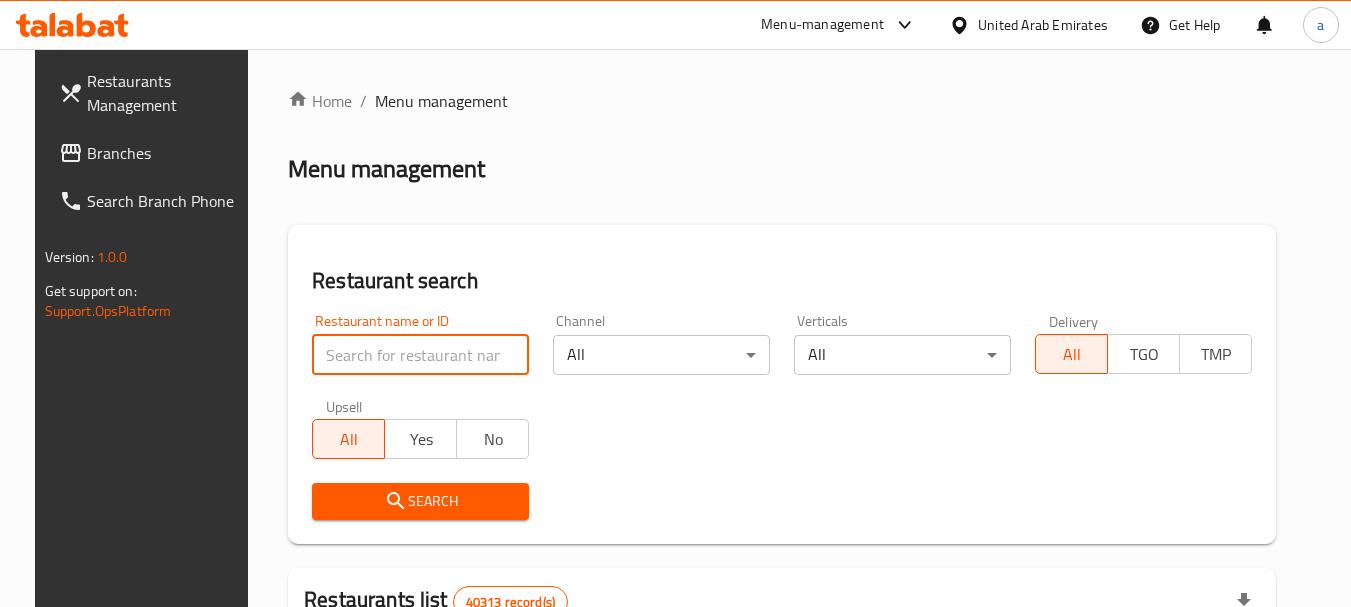 click at bounding box center (420, 355) 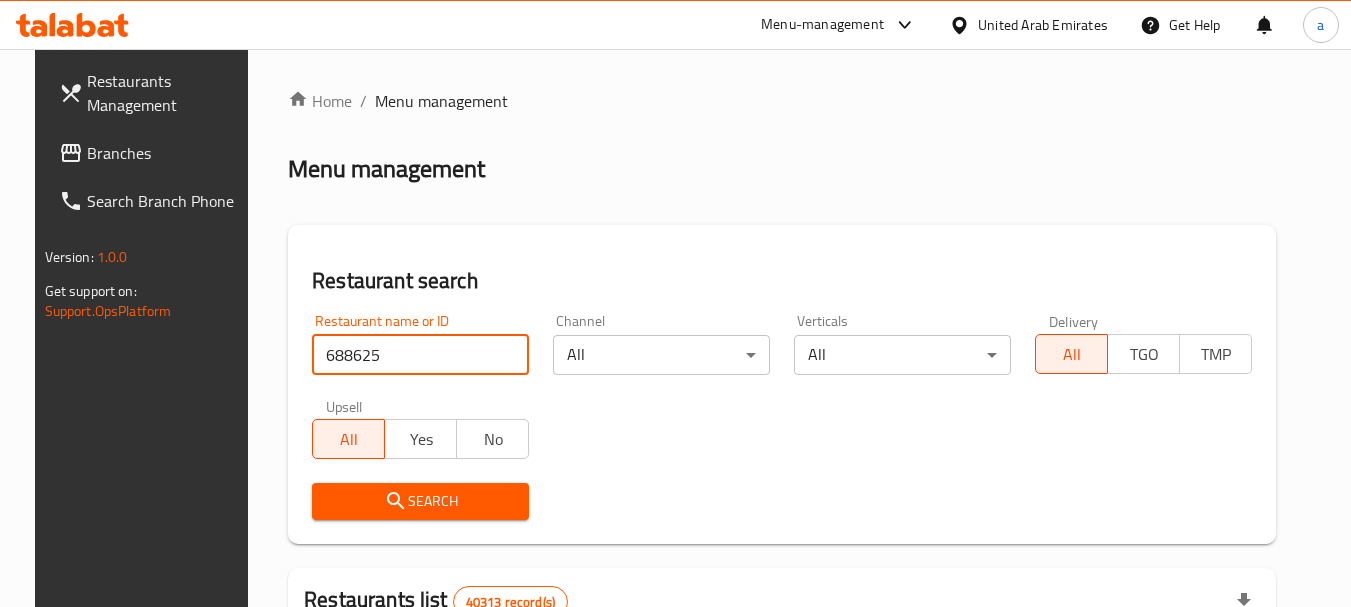 type on "688625" 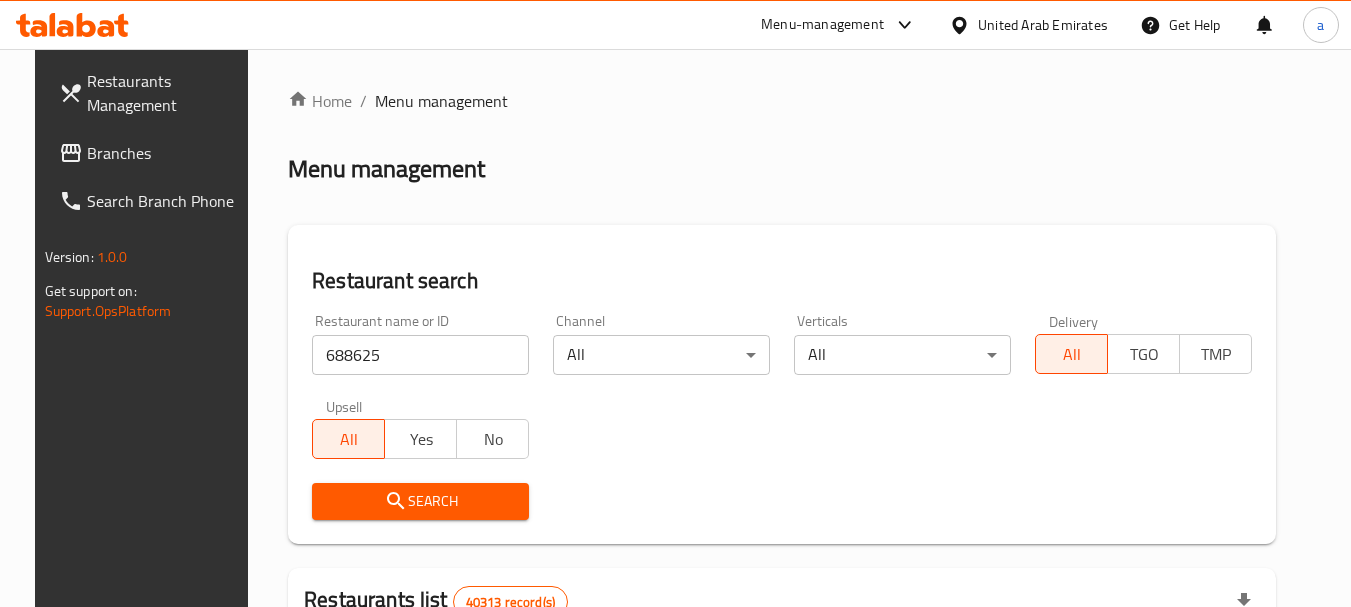 click on "Search" at bounding box center (420, 501) 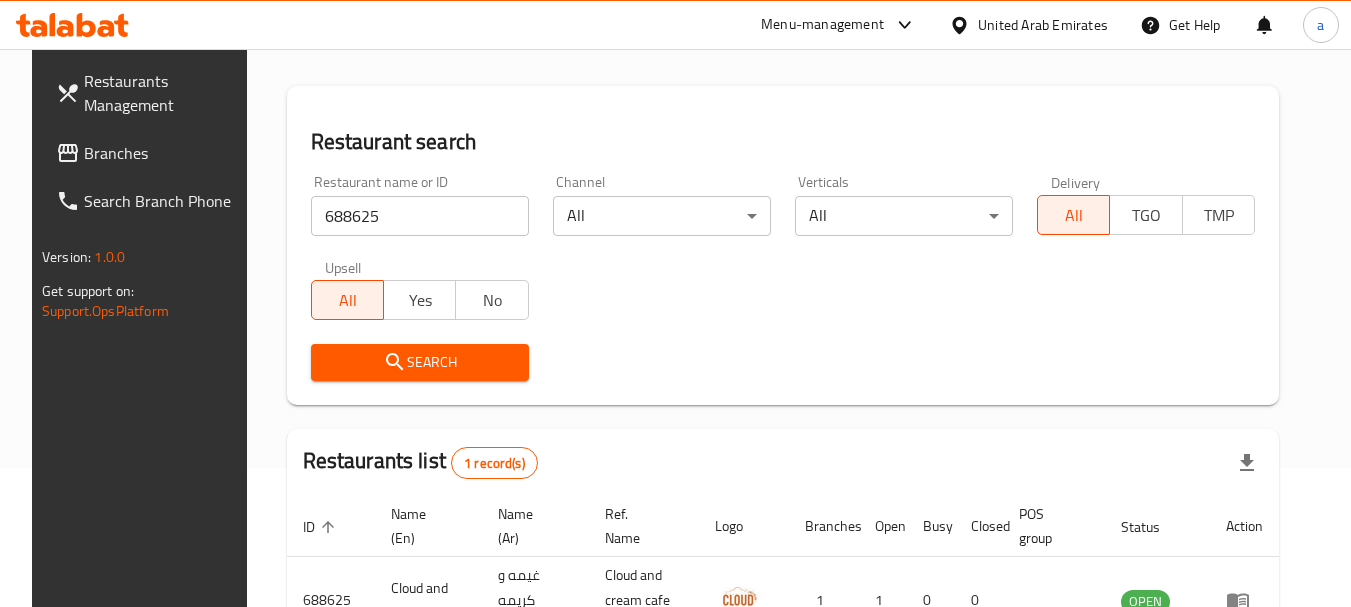 scroll, scrollTop: 268, scrollLeft: 0, axis: vertical 